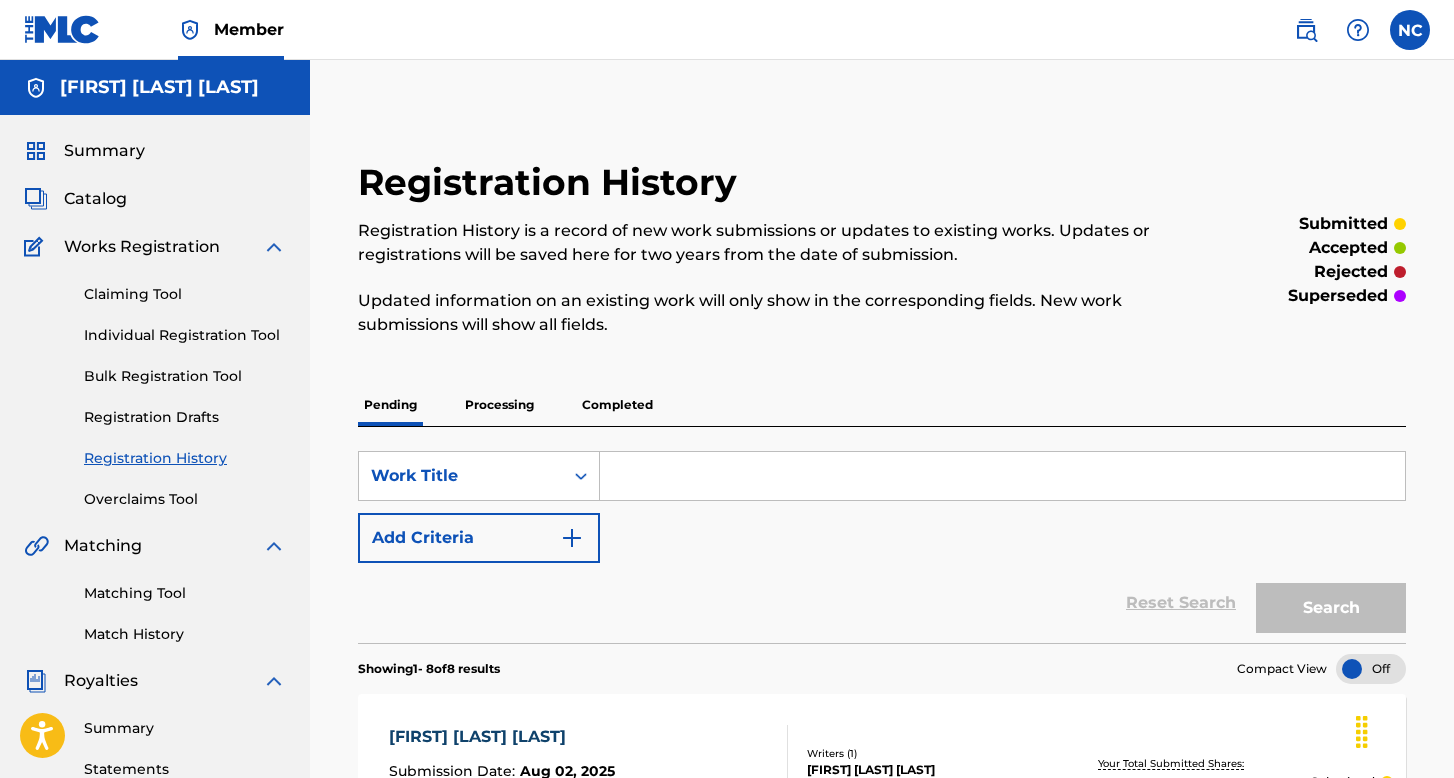 scroll, scrollTop: 0, scrollLeft: 0, axis: both 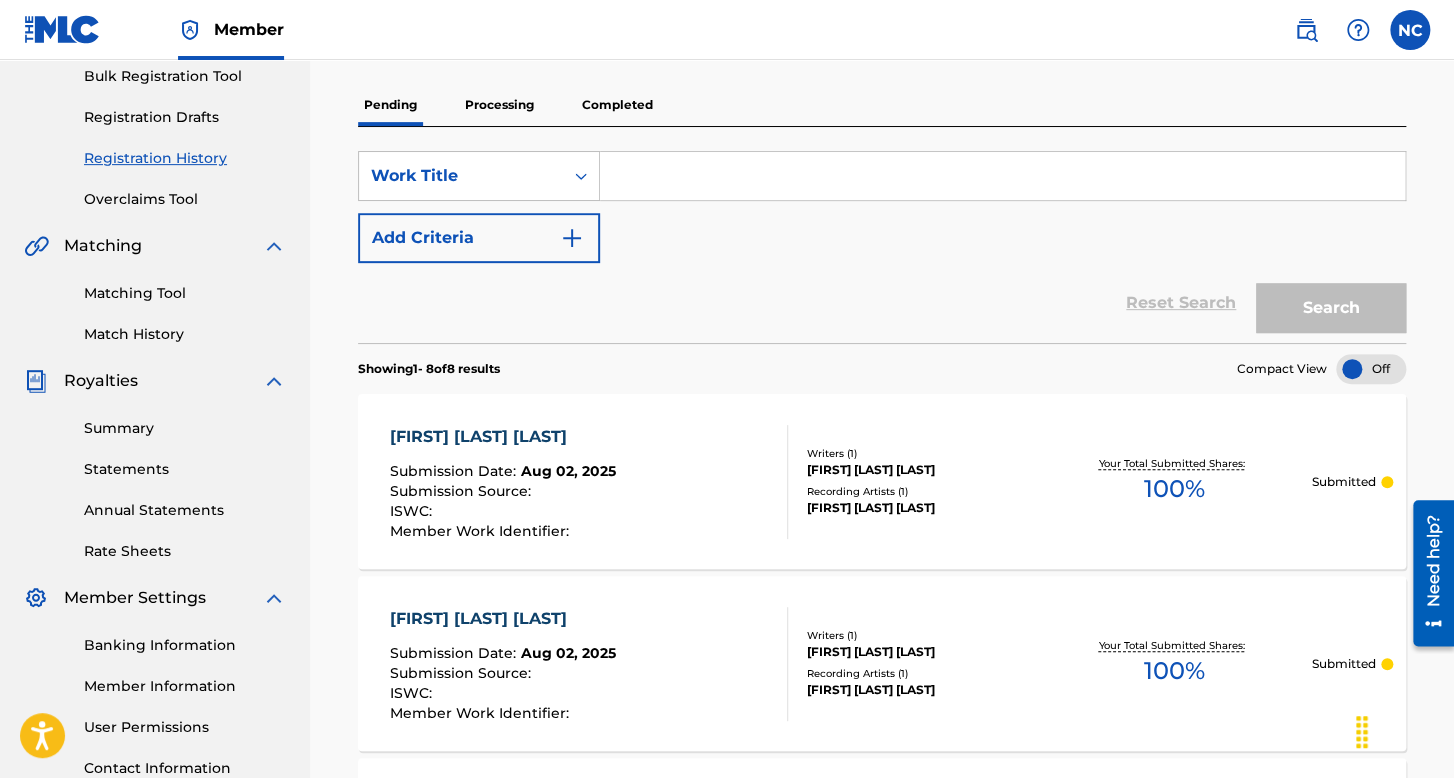 click at bounding box center [1002, 176] 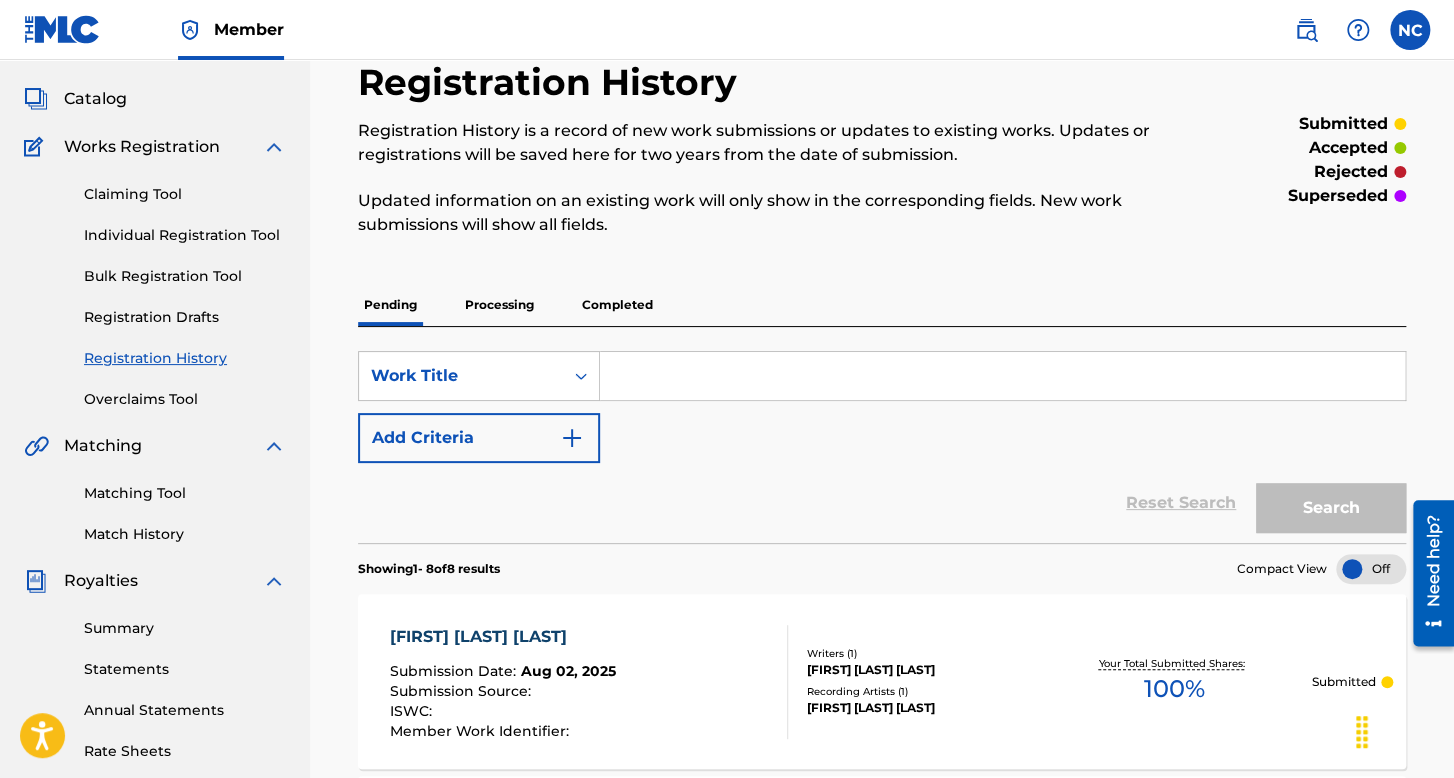 click on "Individual Registration Tool" at bounding box center [185, 235] 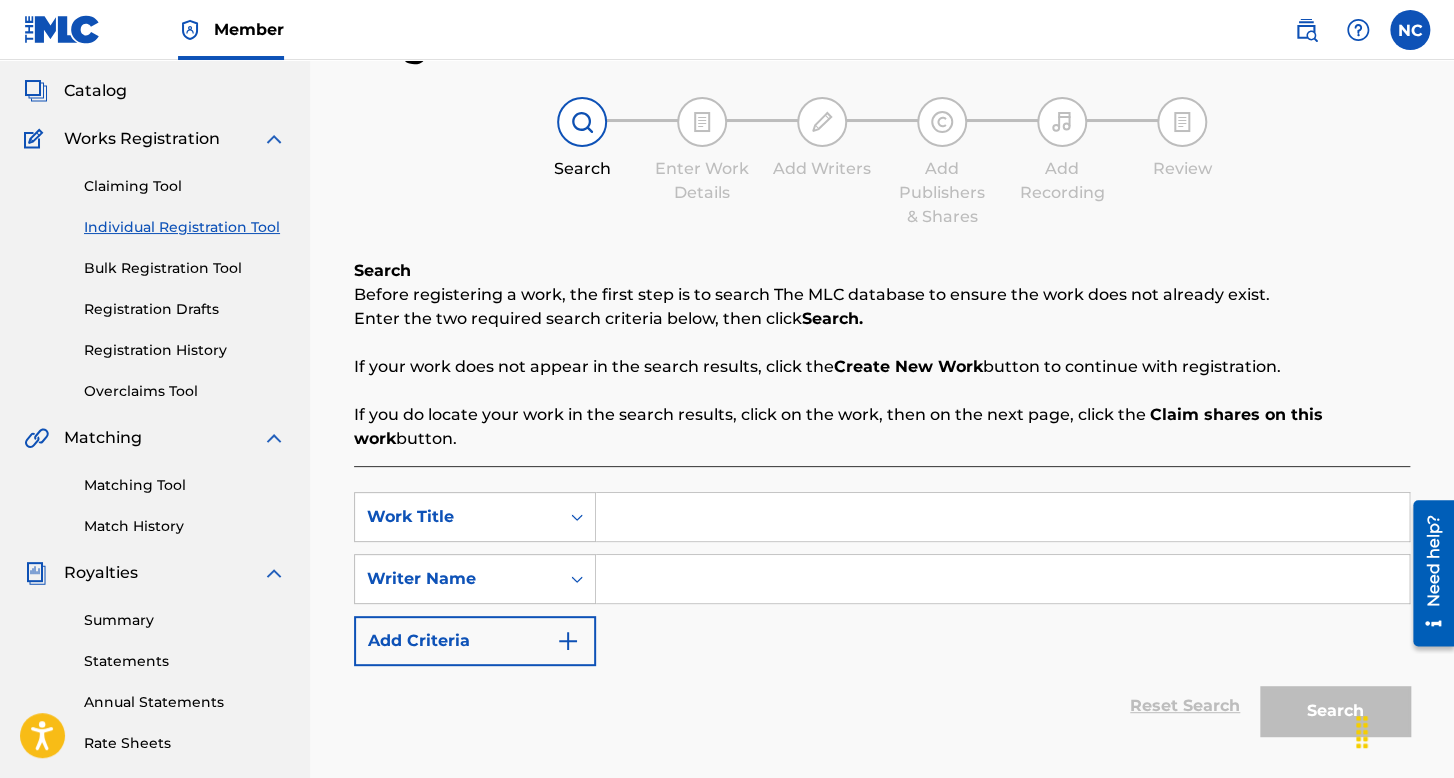 scroll, scrollTop: 400, scrollLeft: 0, axis: vertical 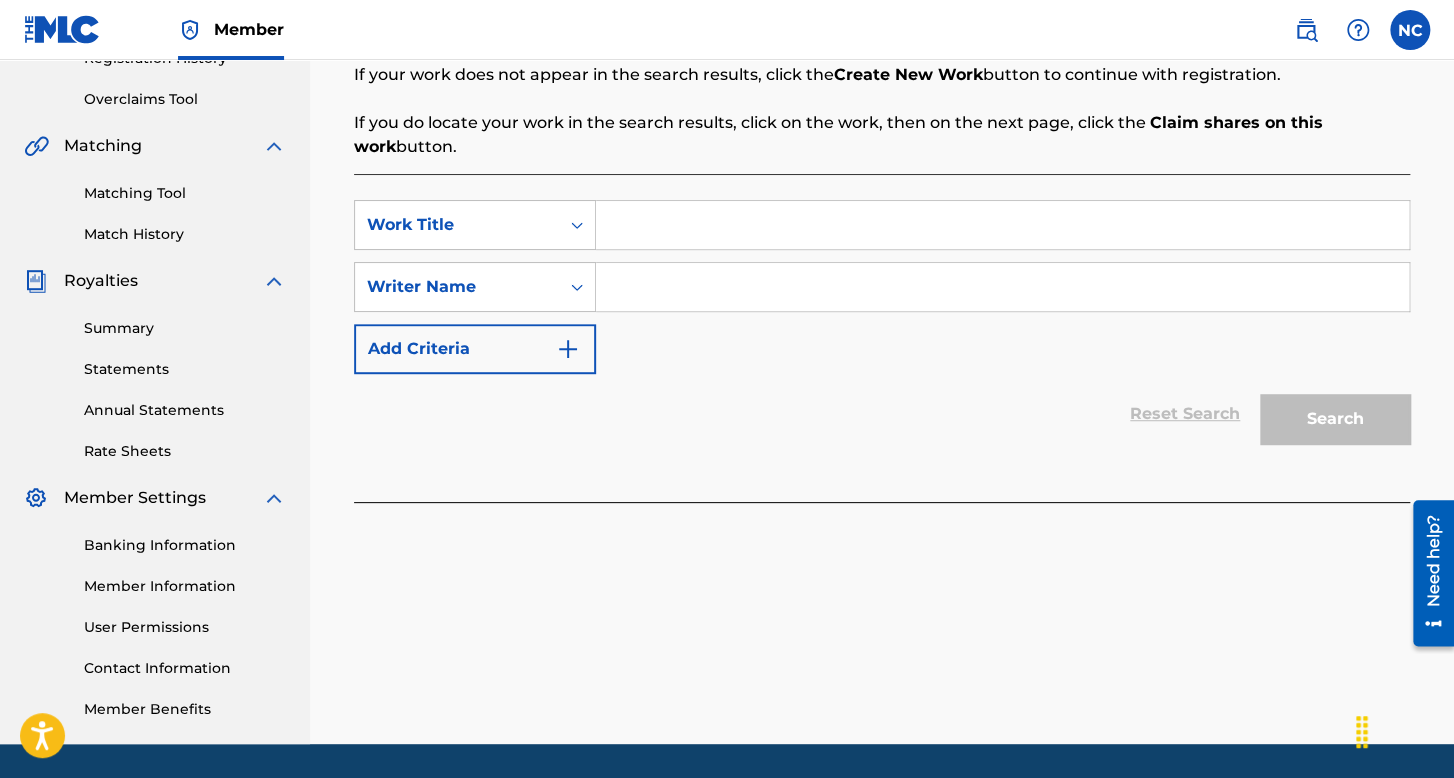 click at bounding box center (1002, 225) 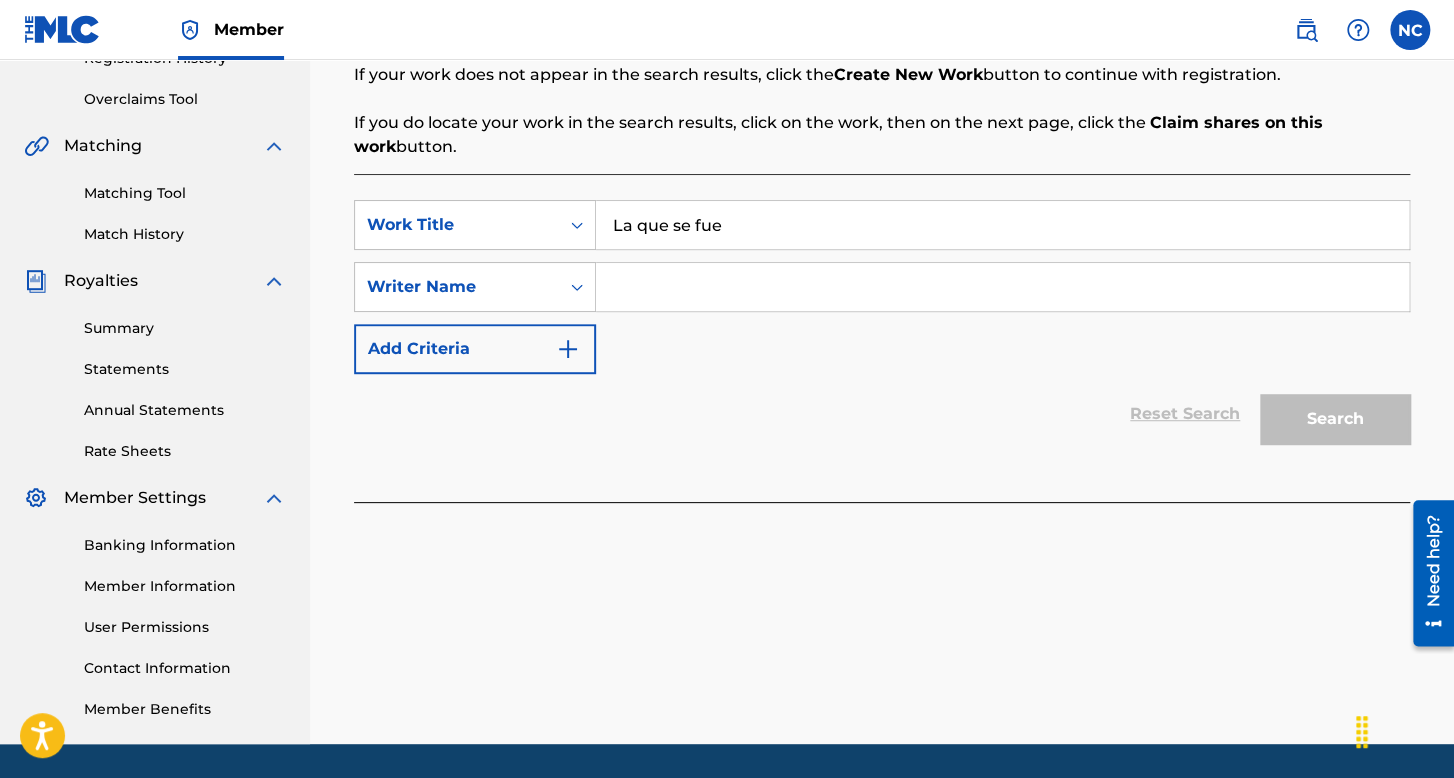 type on "La que se fue" 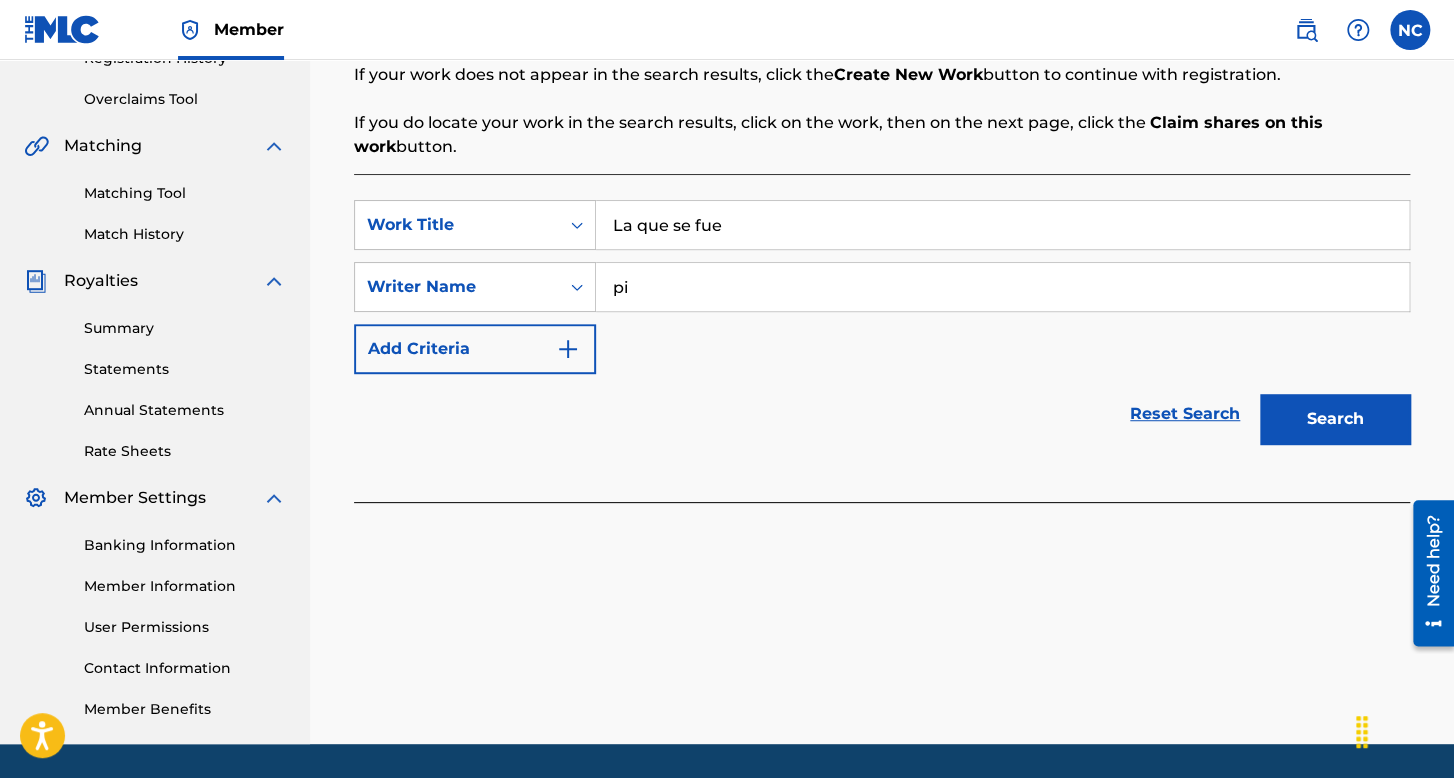 type on "p" 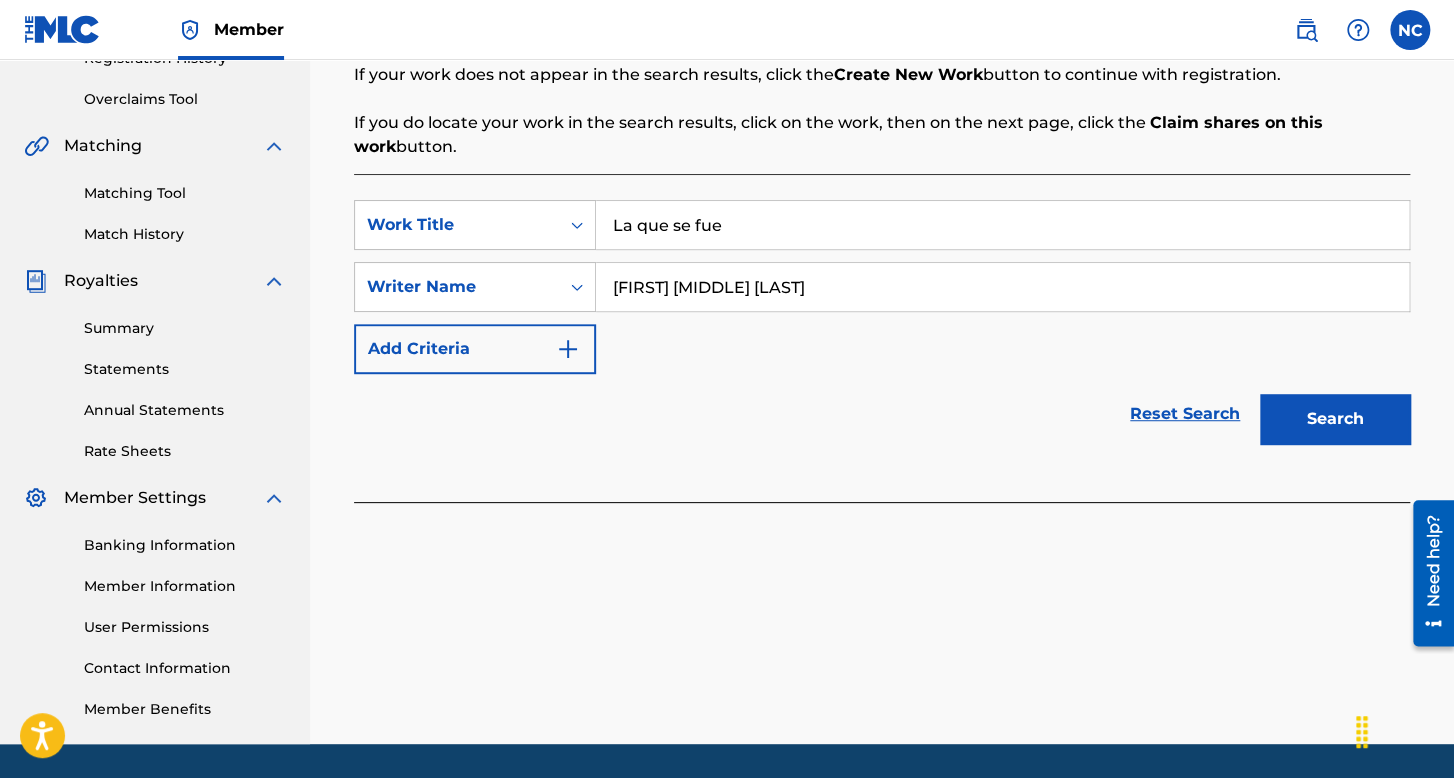 type on "[FIRST] [MIDDLE] [LAST]" 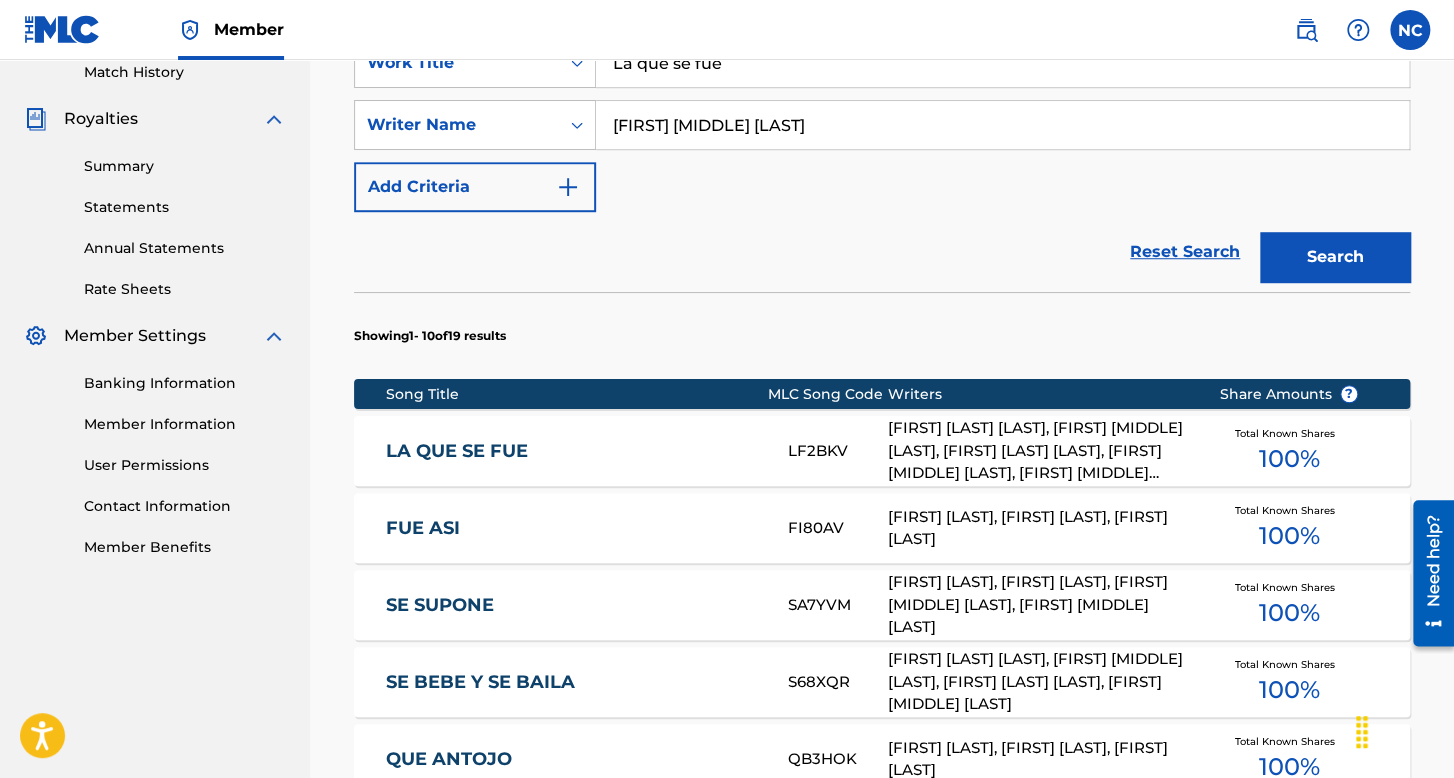 scroll, scrollTop: 462, scrollLeft: 0, axis: vertical 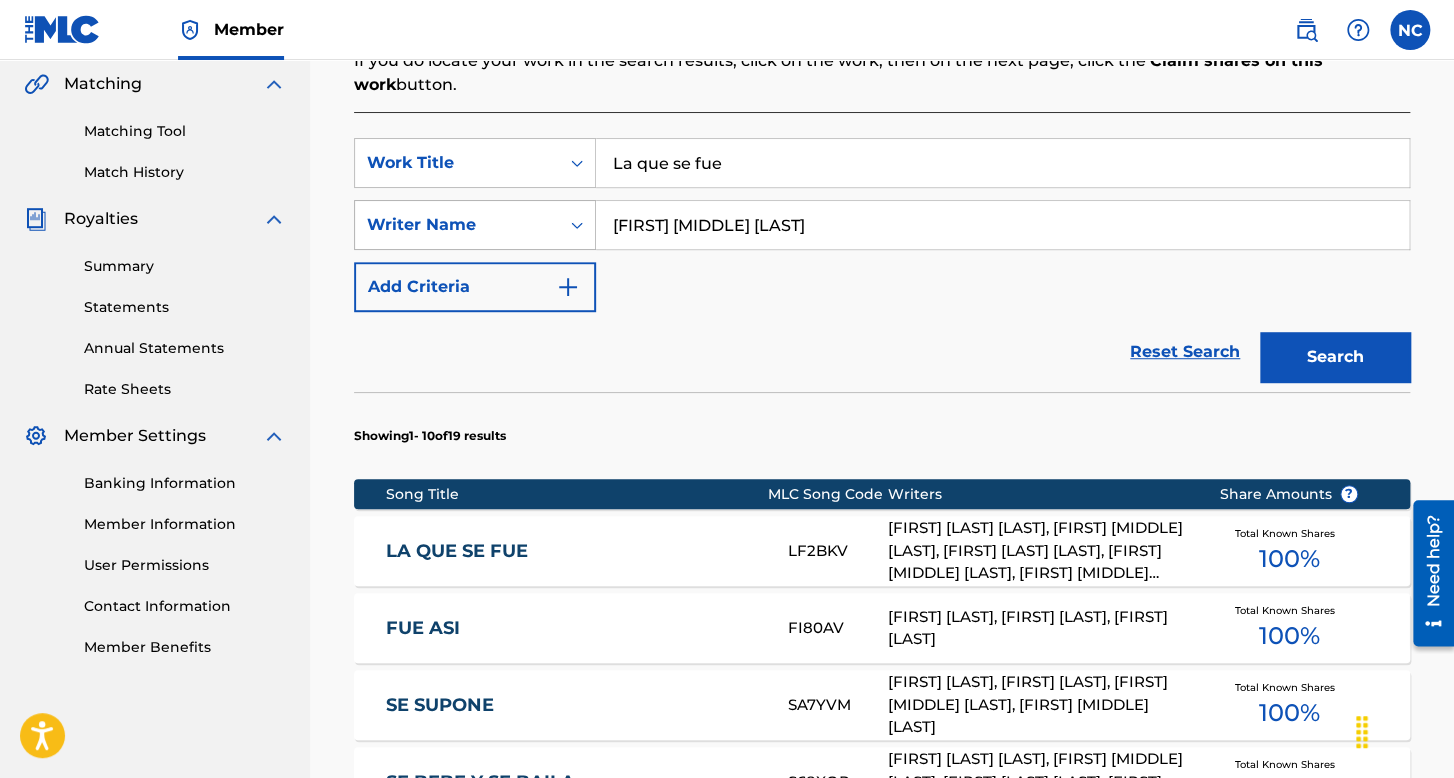 drag, startPoint x: 832, startPoint y: 233, endPoint x: 582, endPoint y: 209, distance: 251.14935 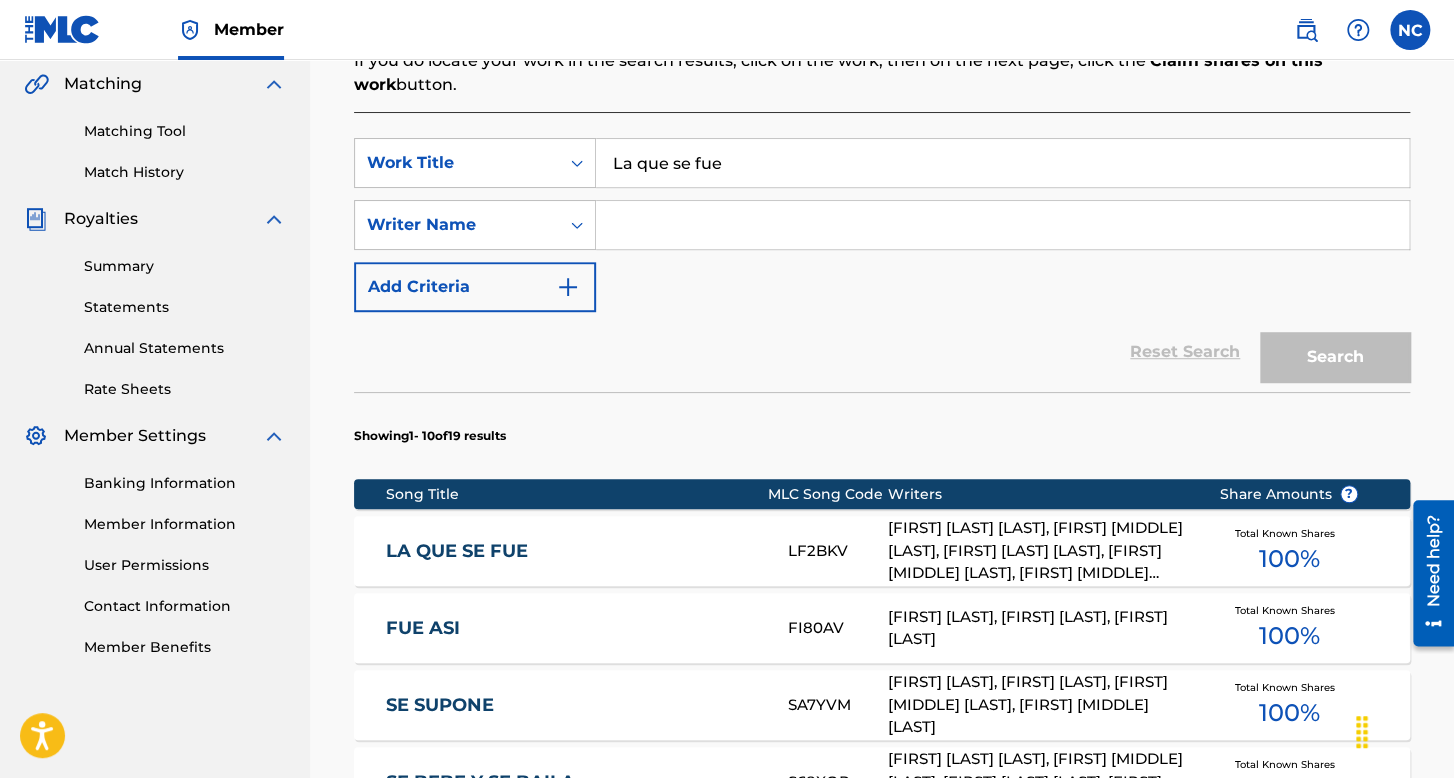 type 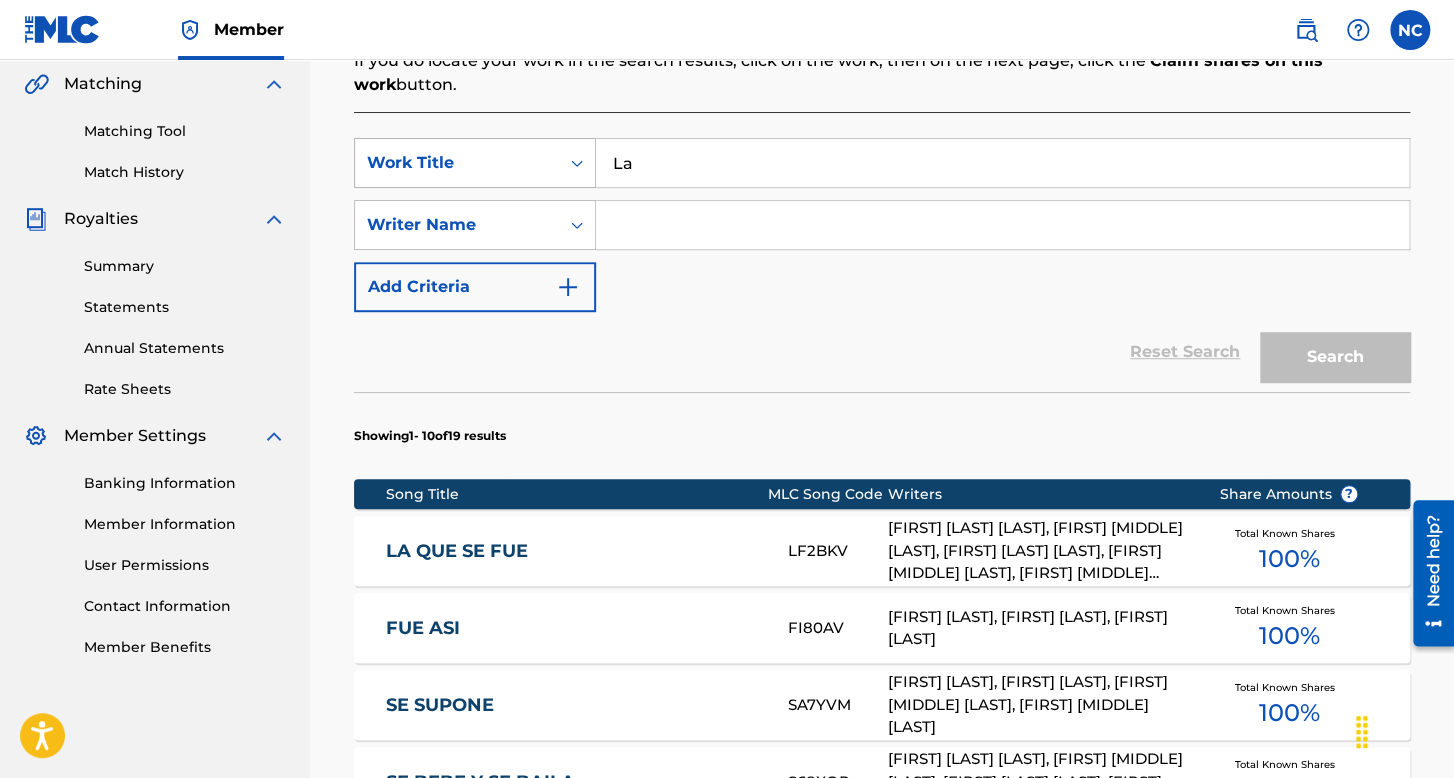 type on "L" 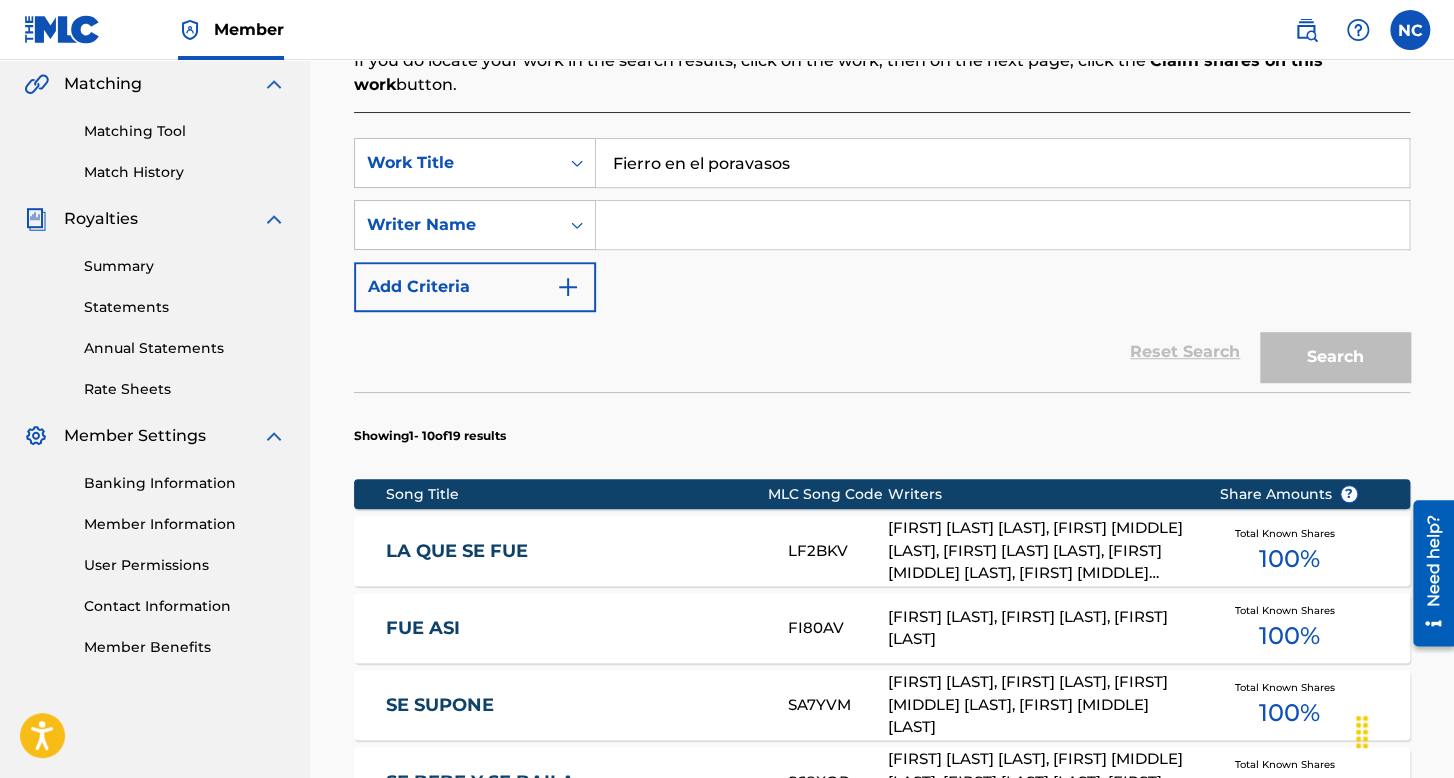 click on "Fierro en el poravasos" at bounding box center [1002, 163] 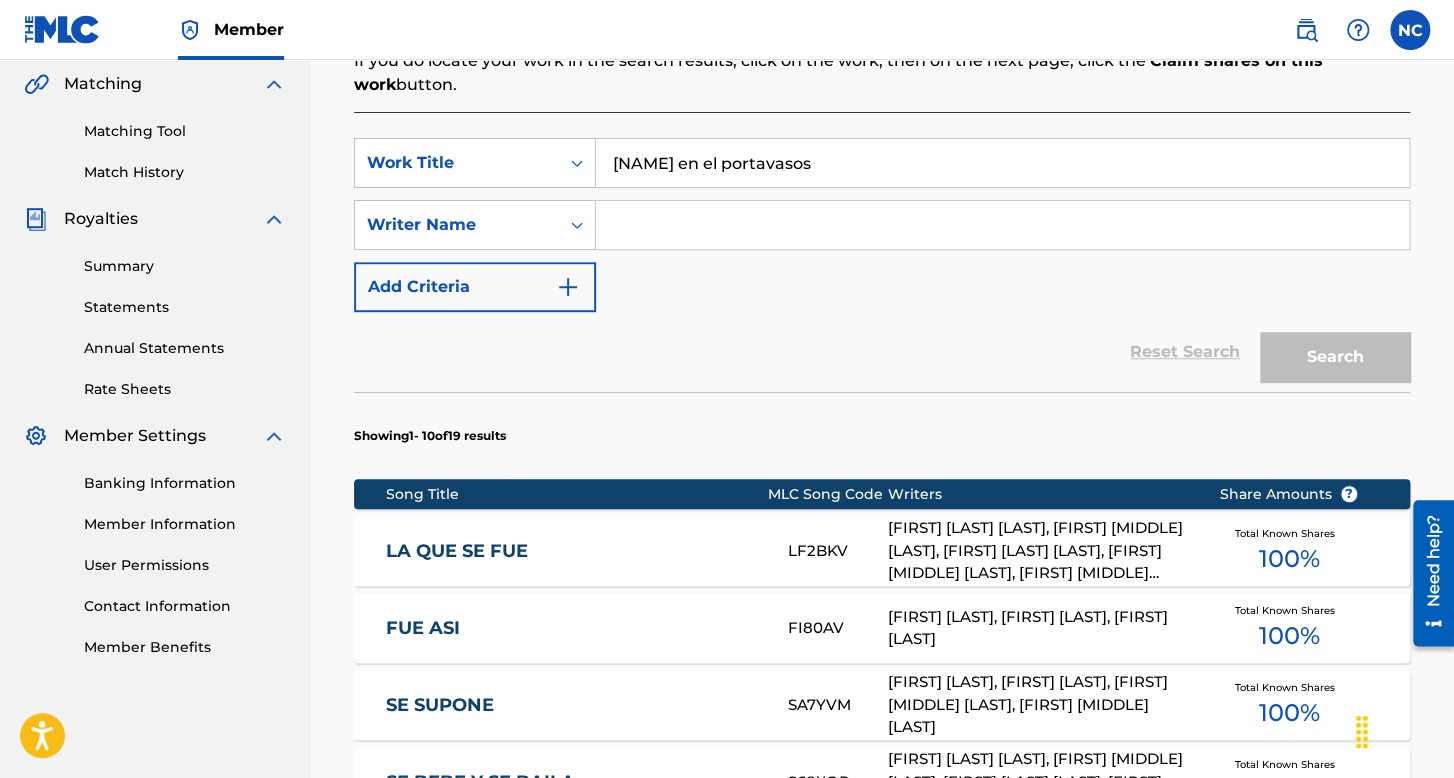 type on "[NAME] en el portavasos" 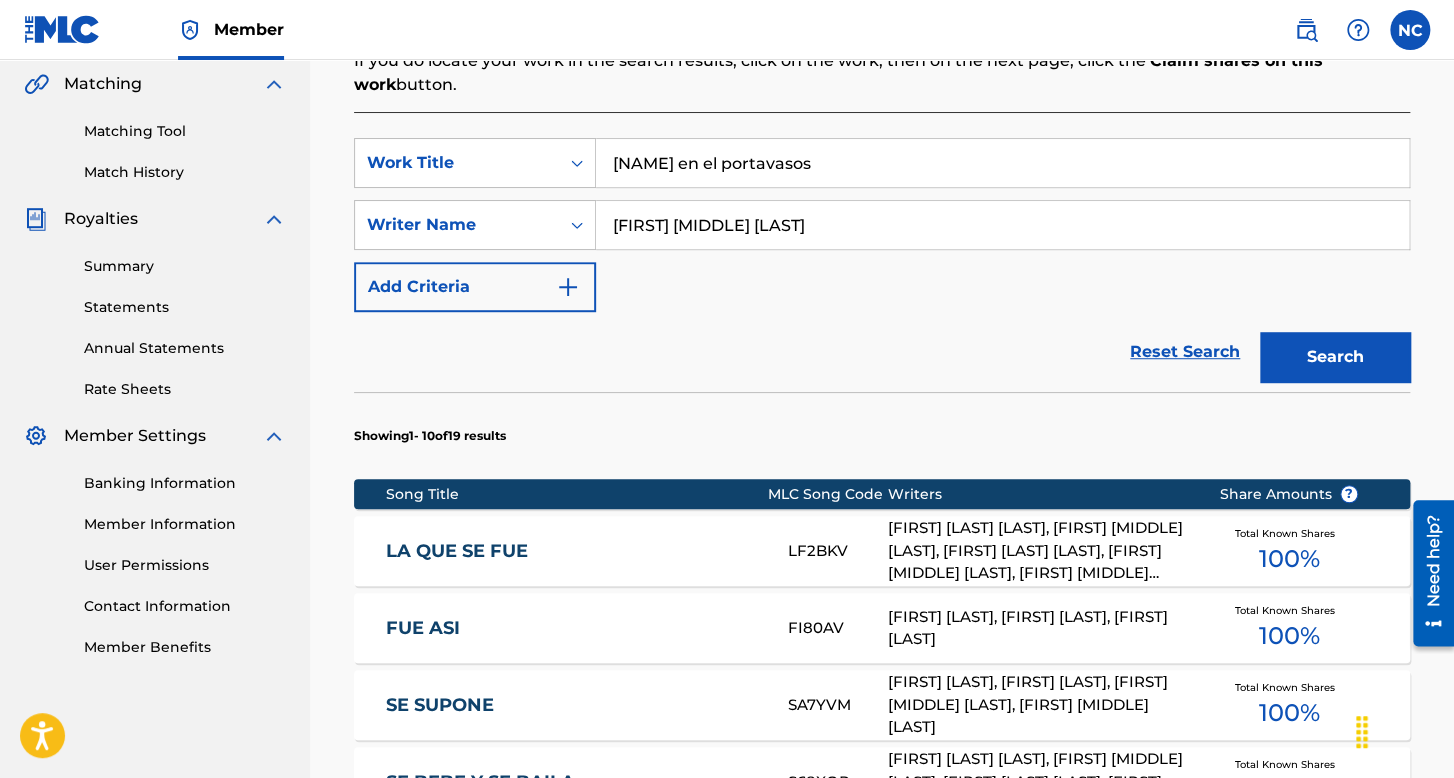 type on "[FIRST] [MIDDLE] [LAST]" 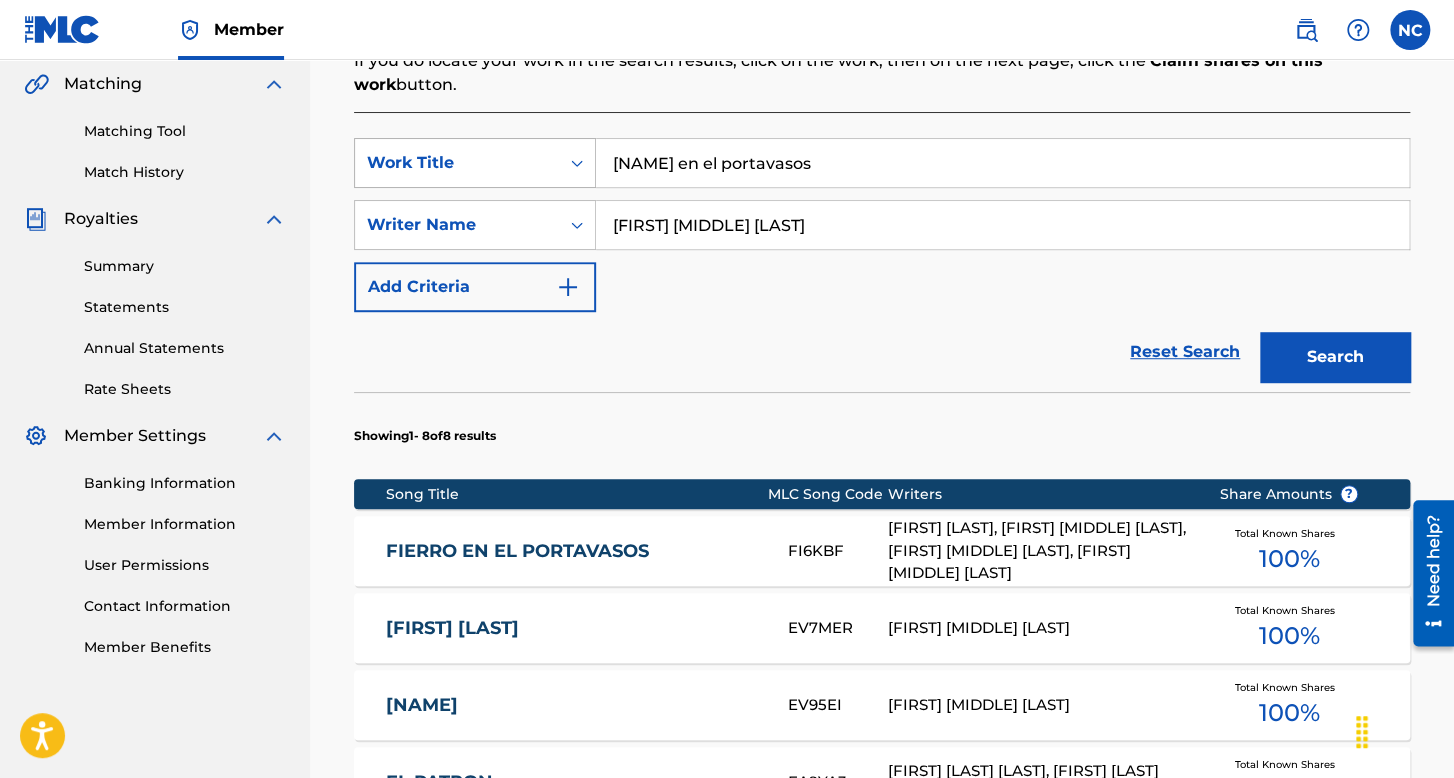 drag, startPoint x: 865, startPoint y: 153, endPoint x: 591, endPoint y: 145, distance: 274.11676 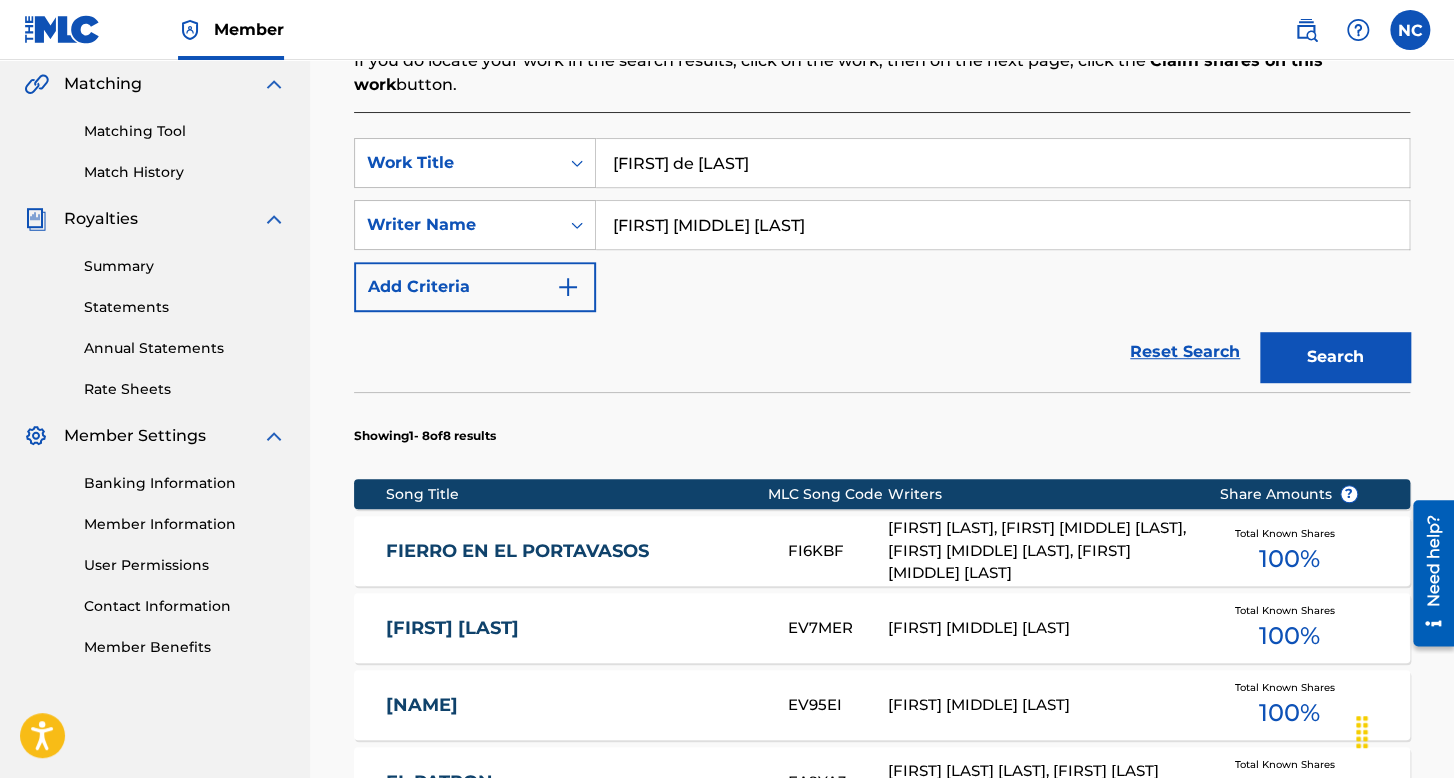 type on "[FIRST] de [LAST]" 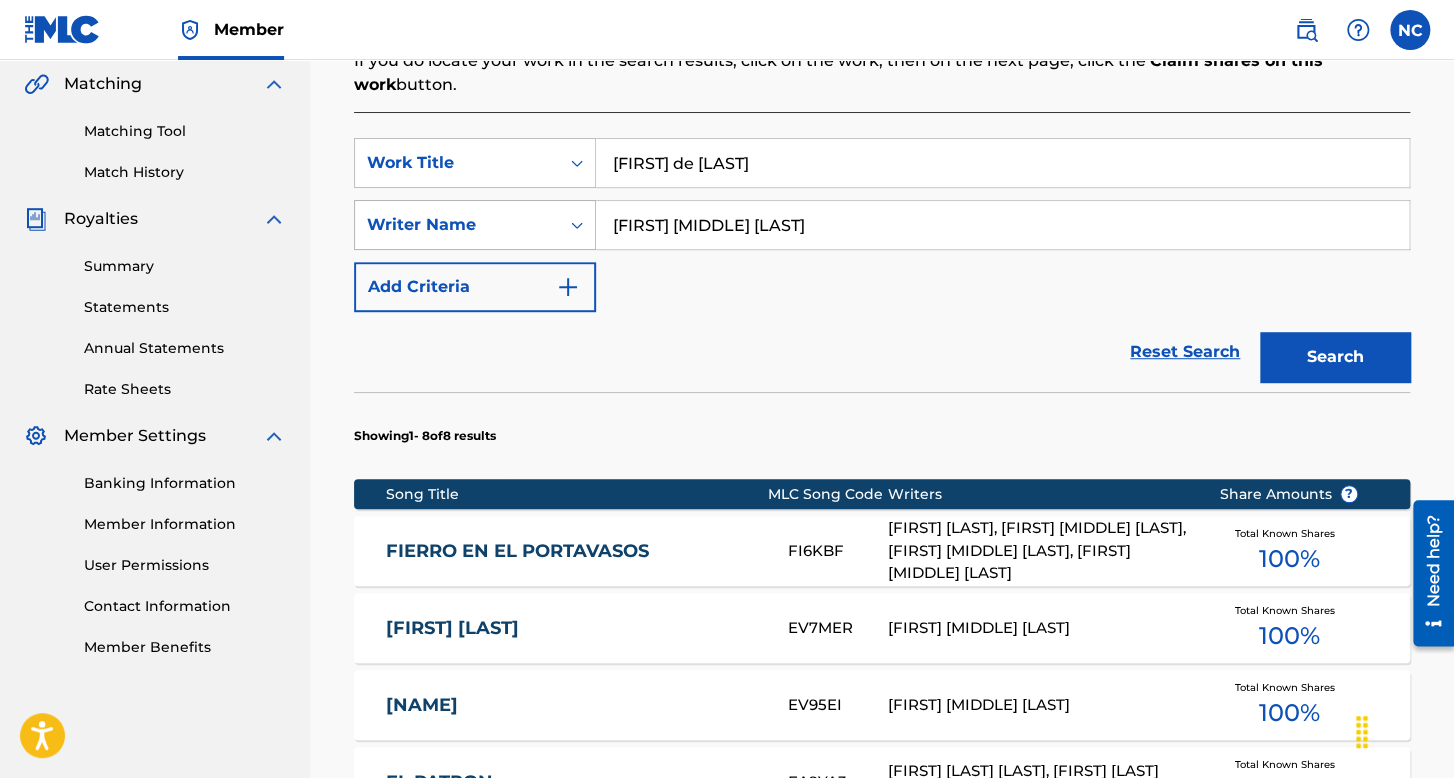 drag, startPoint x: 606, startPoint y: 228, endPoint x: 508, endPoint y: 209, distance: 99.824844 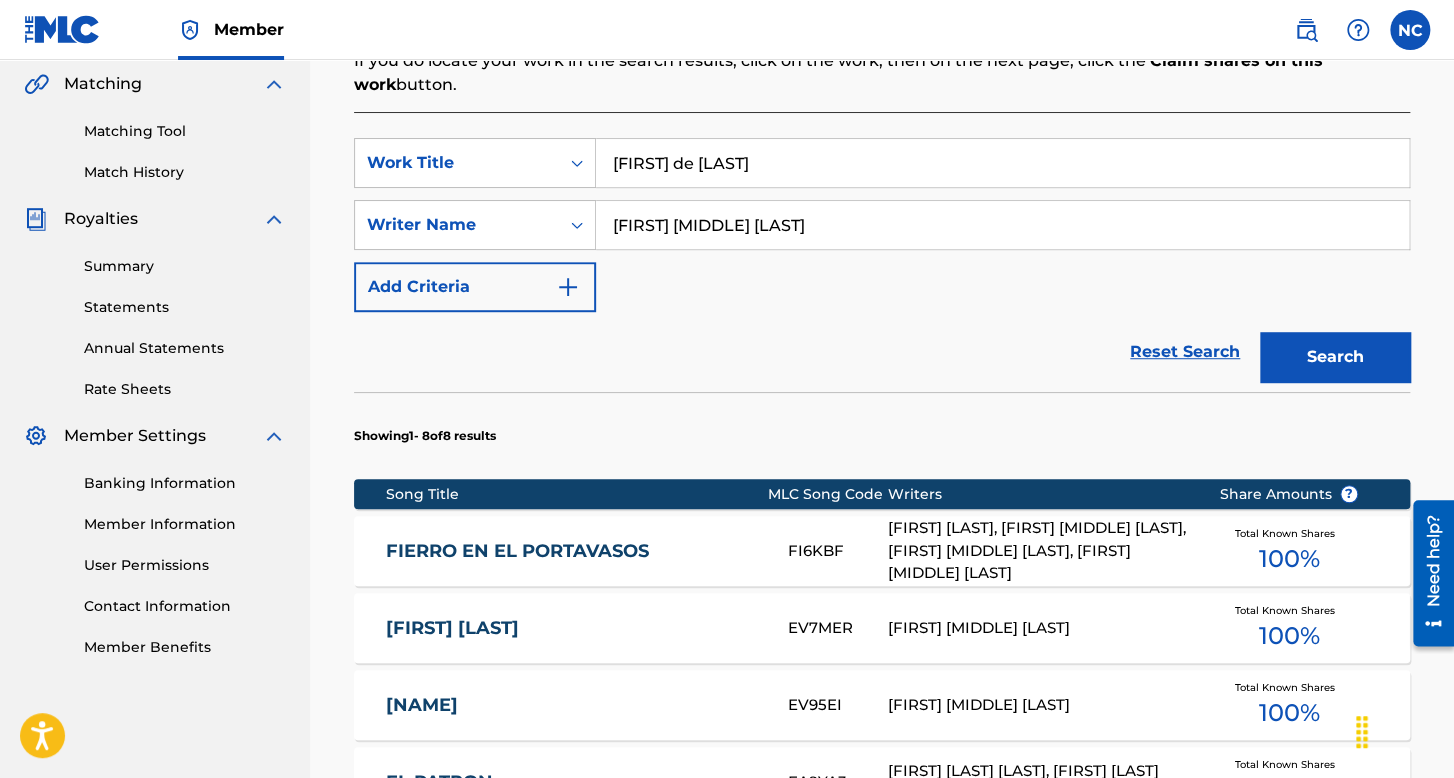 type on "[FIRST] [MIDDLE] [LAST]" 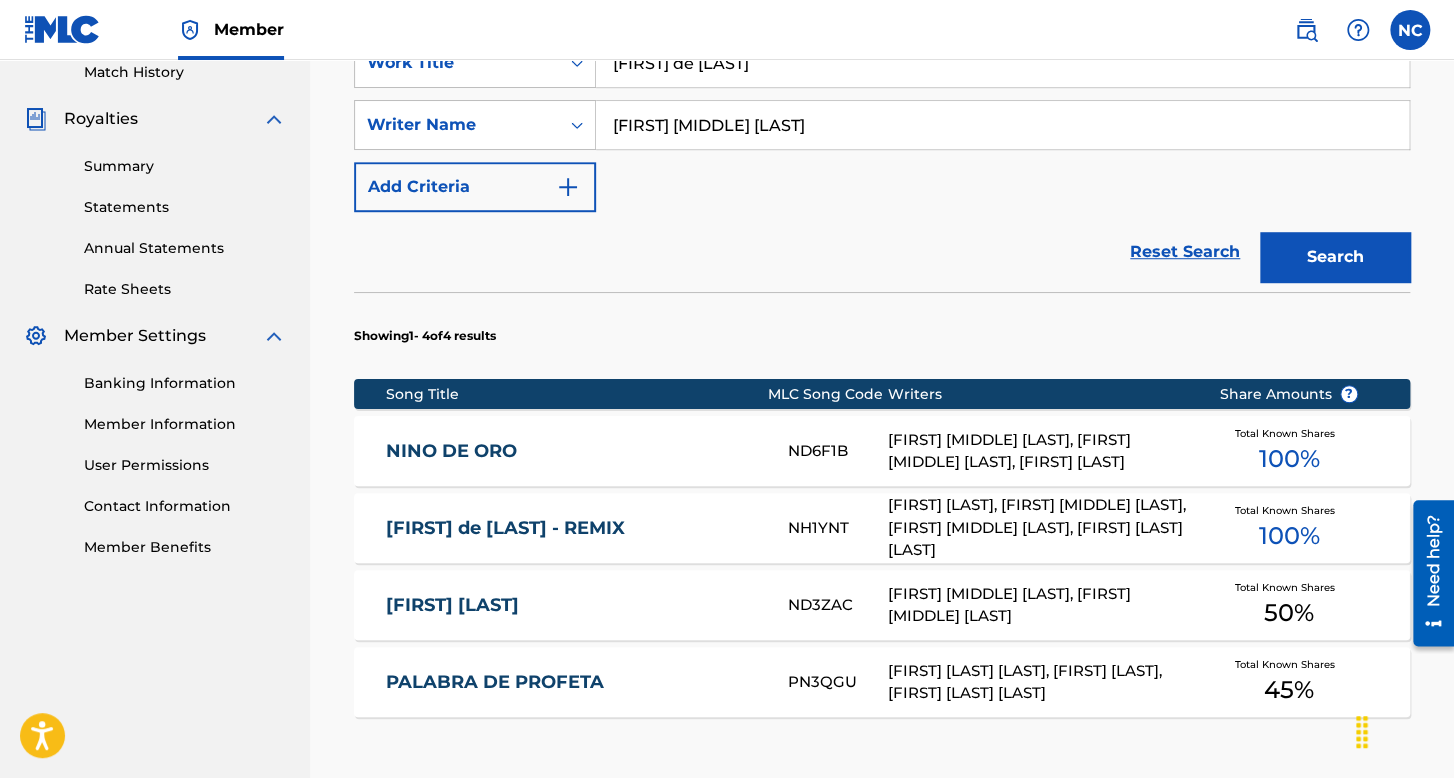 scroll, scrollTop: 462, scrollLeft: 0, axis: vertical 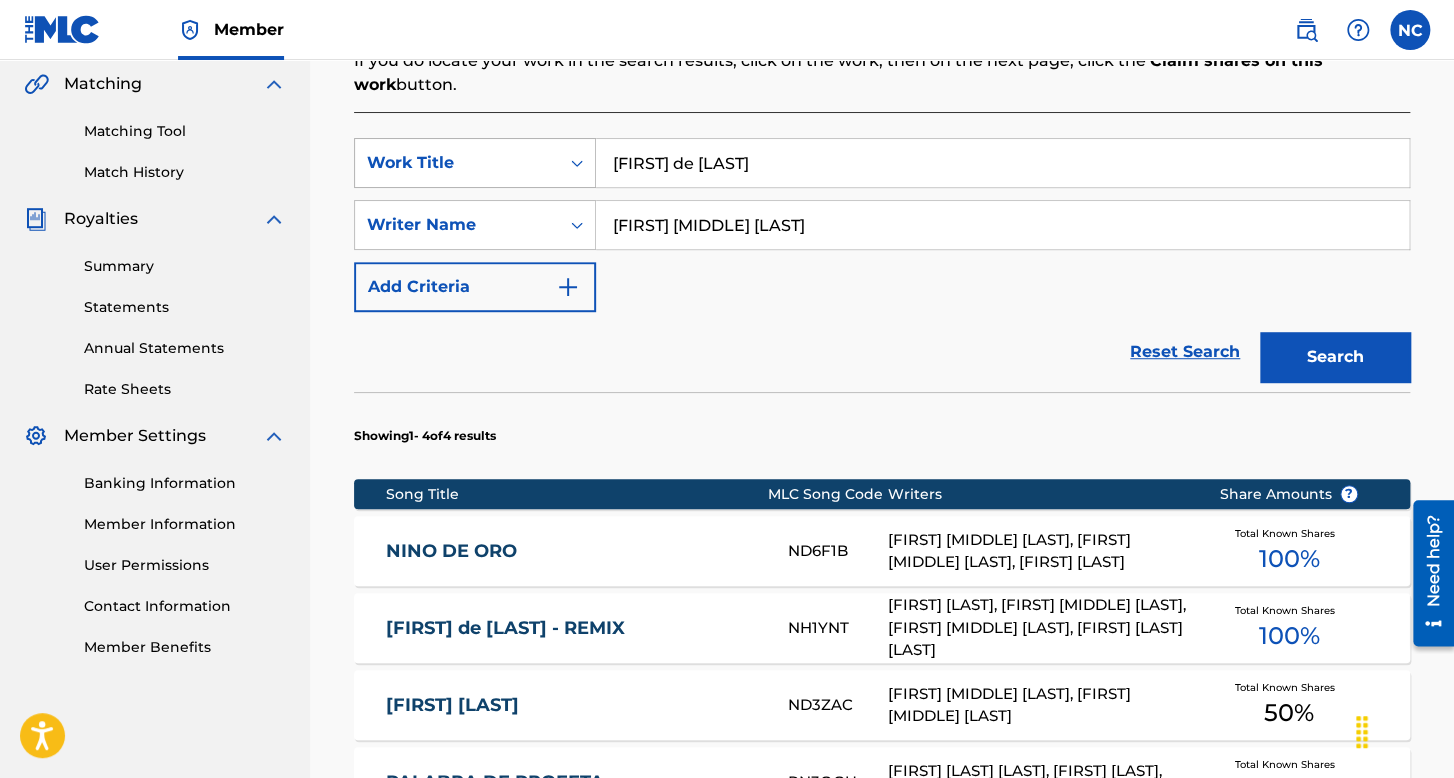 drag, startPoint x: 732, startPoint y: 173, endPoint x: 512, endPoint y: 170, distance: 220.02045 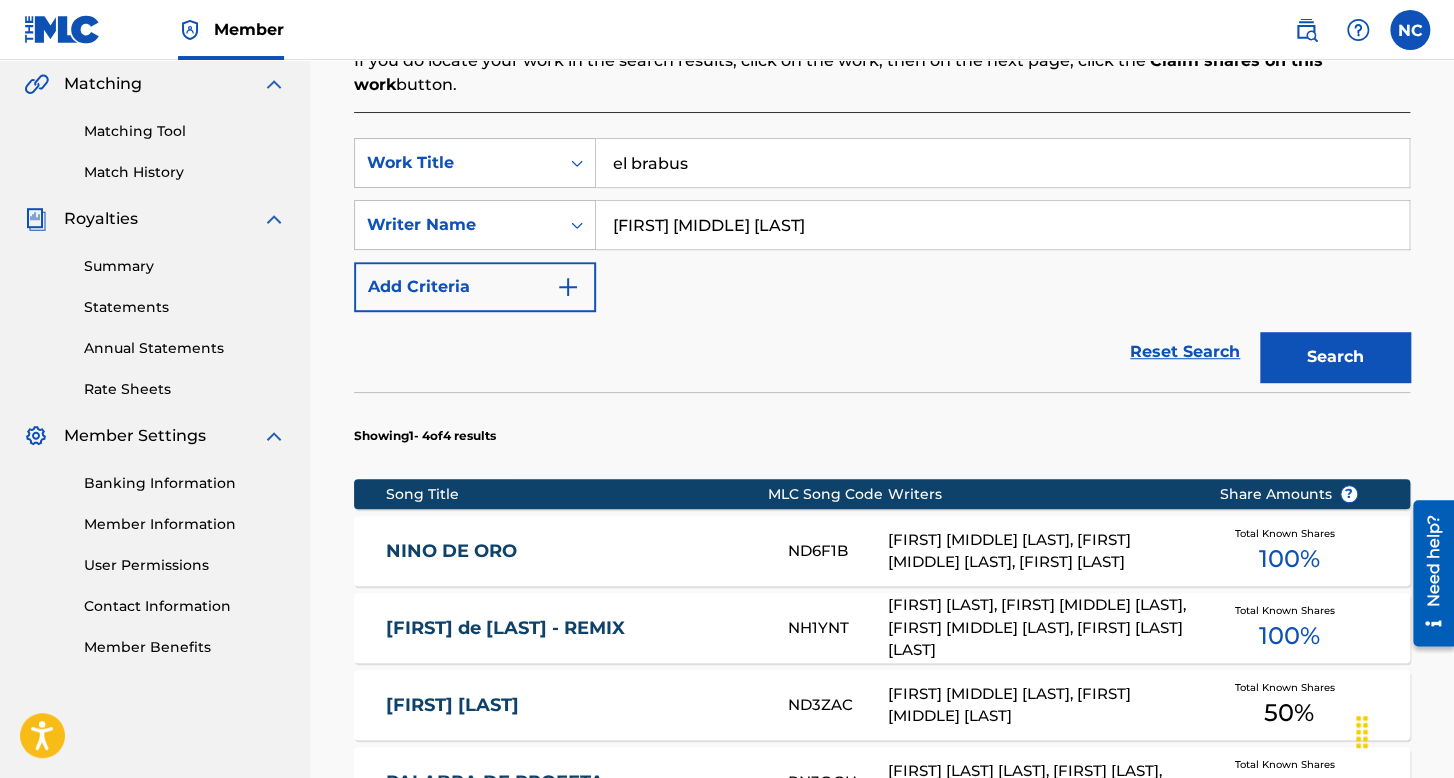 type on "el brabus" 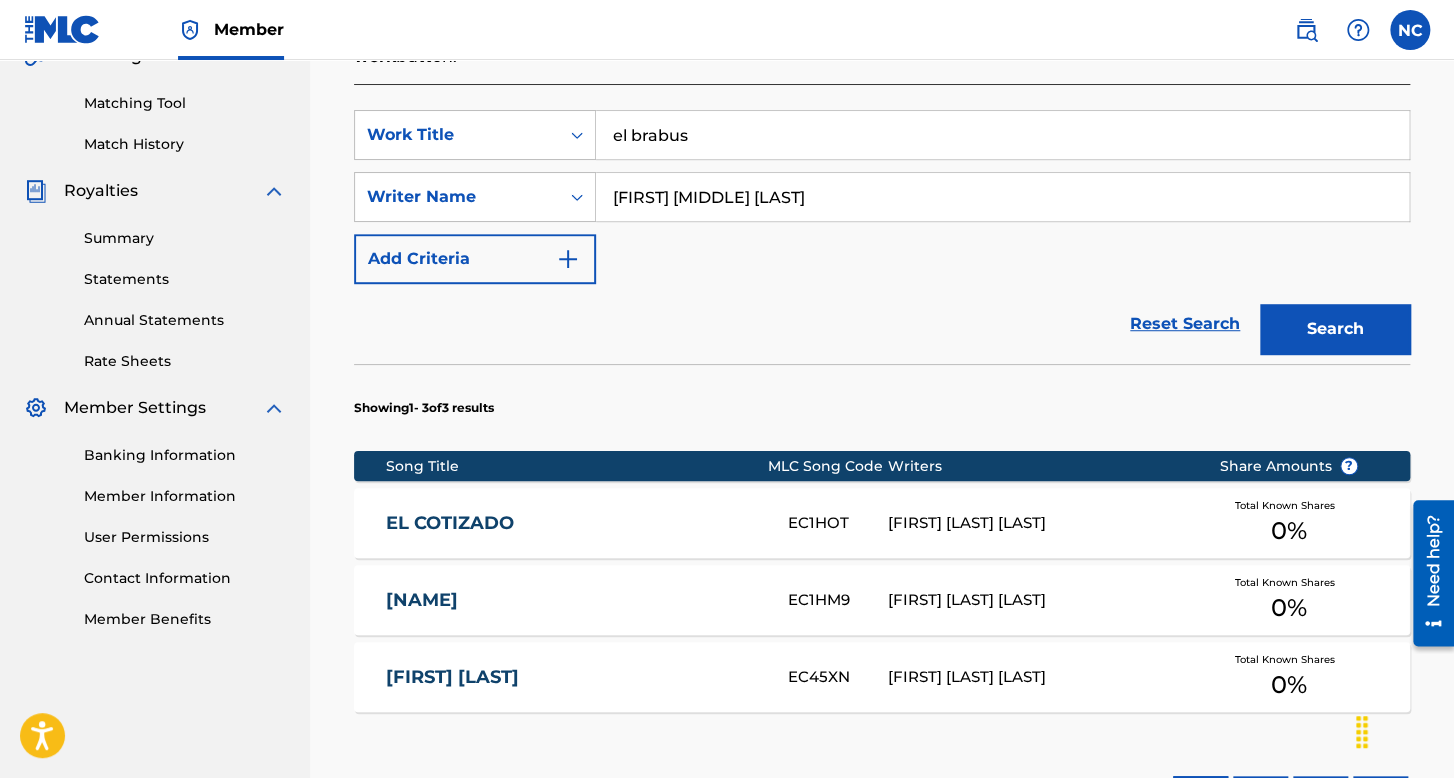 scroll, scrollTop: 462, scrollLeft: 0, axis: vertical 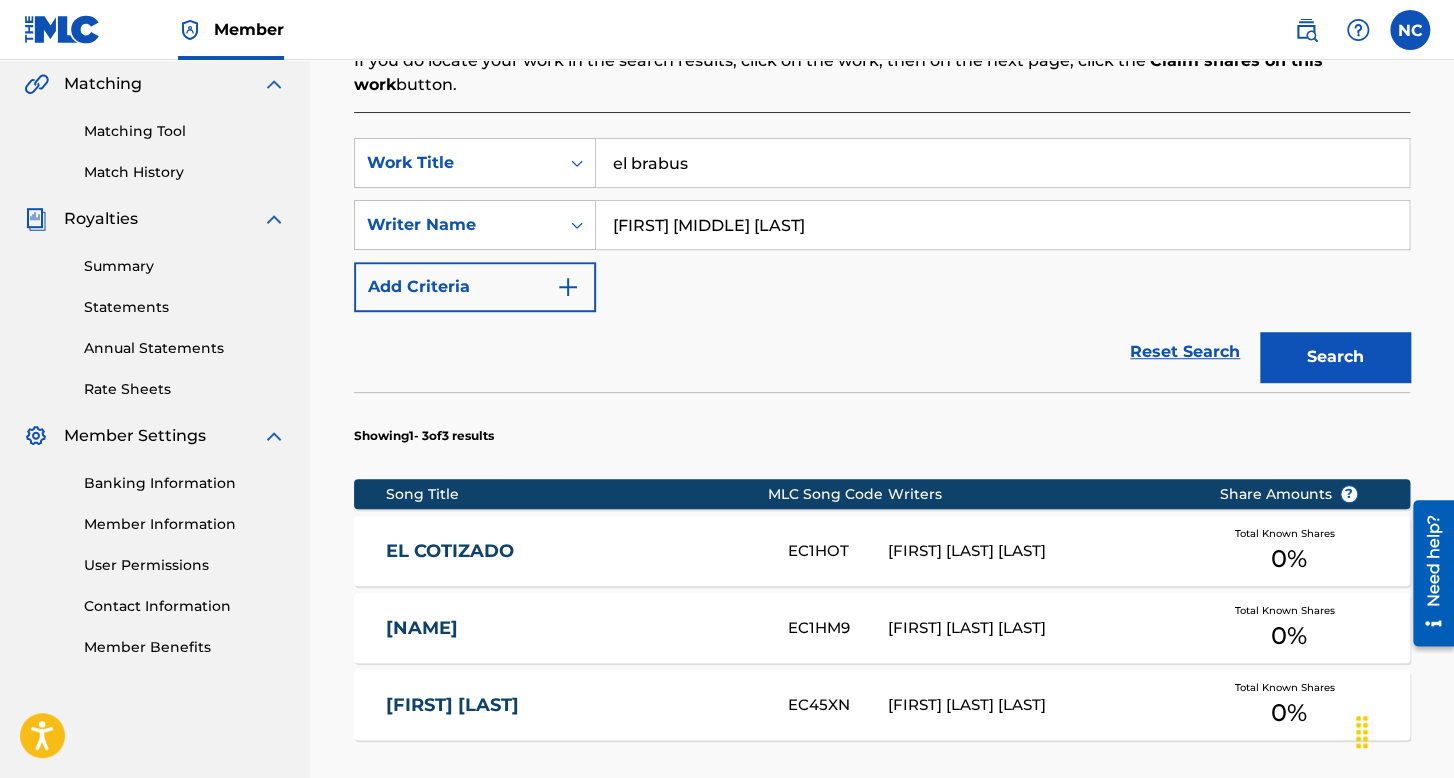 drag, startPoint x: 717, startPoint y: 168, endPoint x: 282, endPoint y: 168, distance: 435 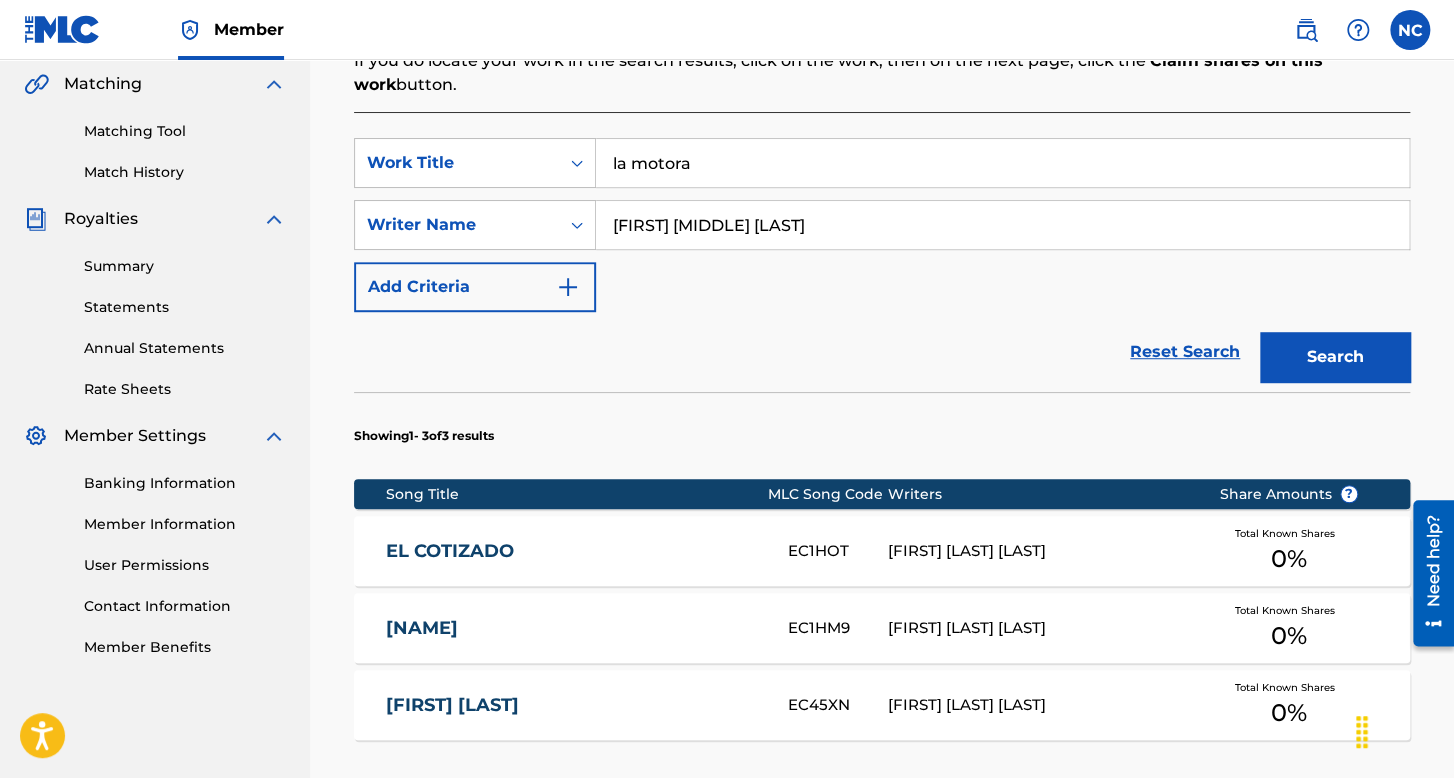 type on "la motora" 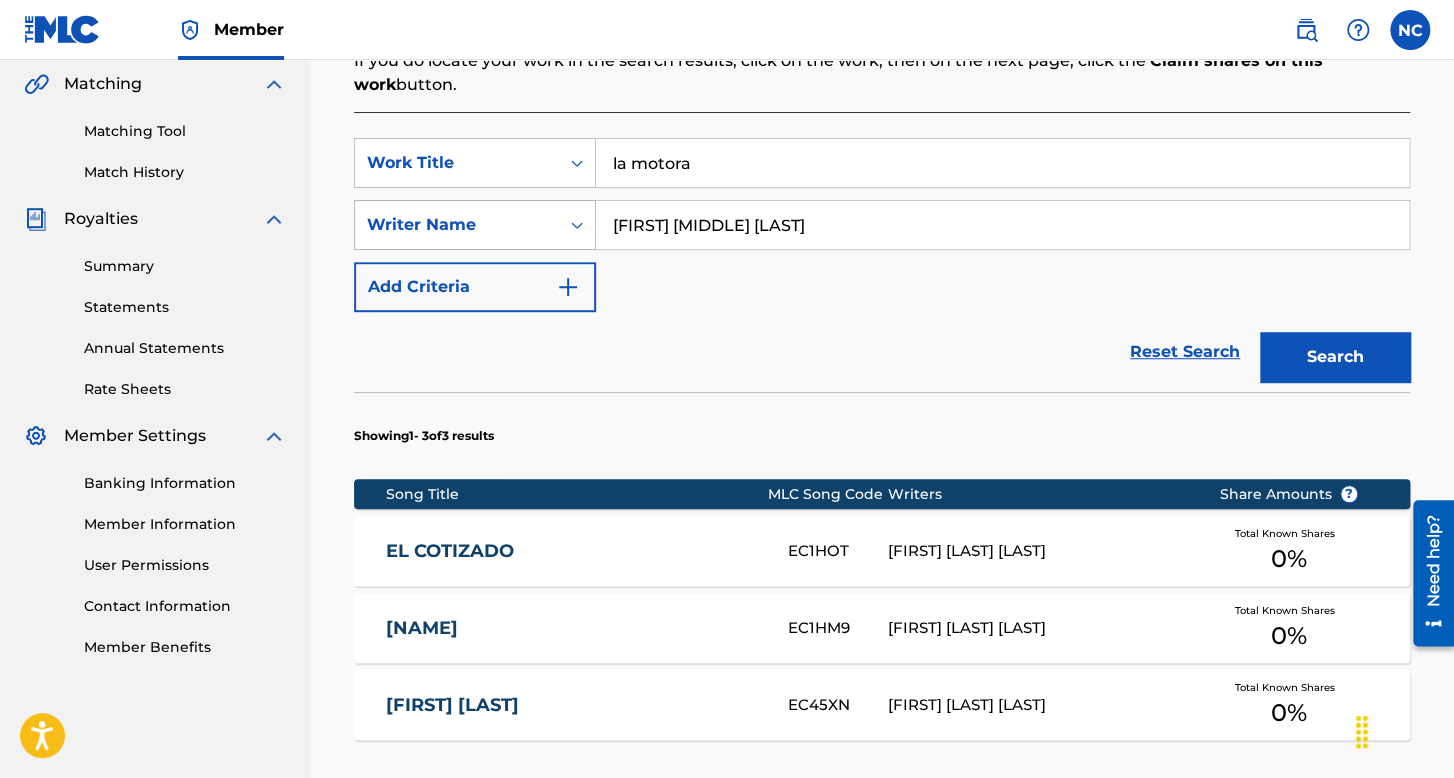 drag, startPoint x: 824, startPoint y: 217, endPoint x: 448, endPoint y: 218, distance: 376.00134 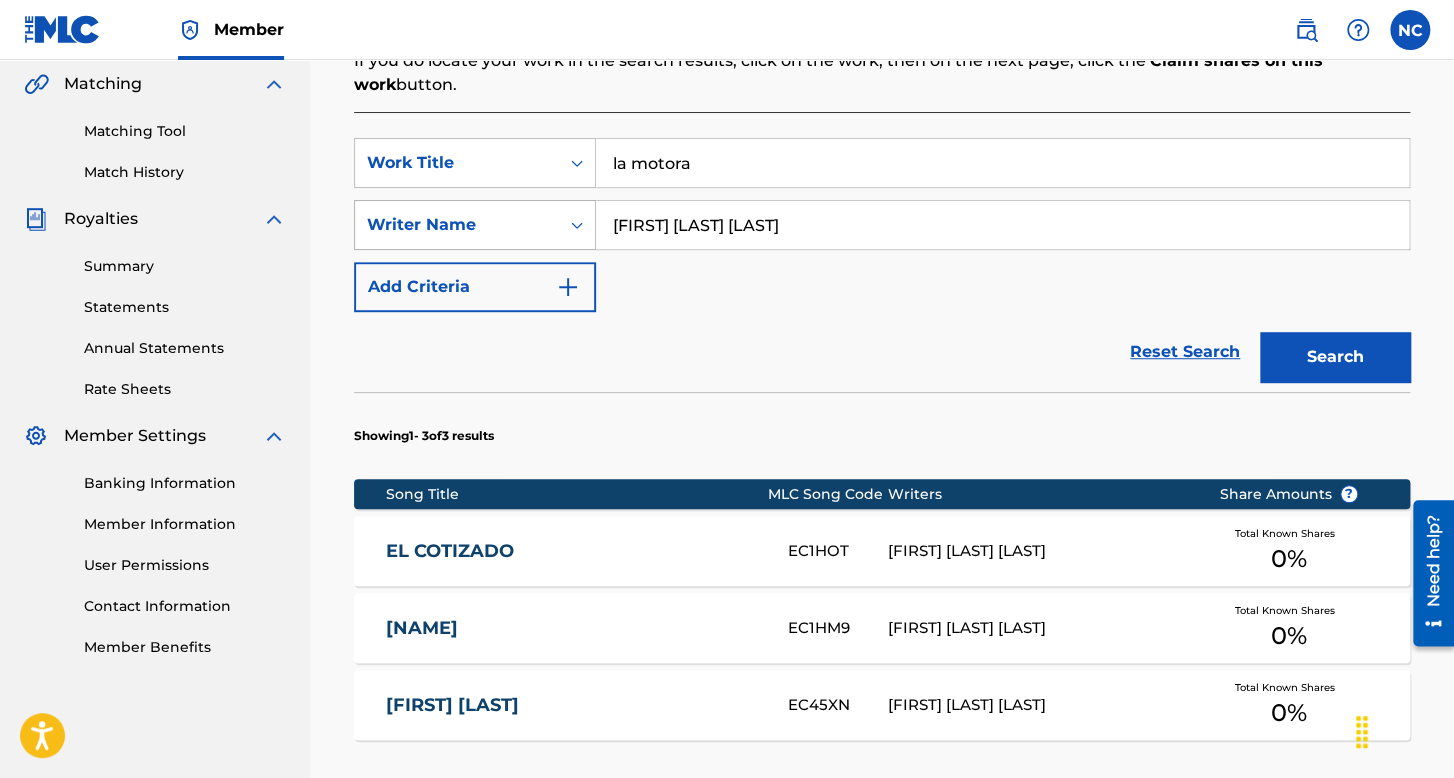 type on "[FIRST] [LAST] [LAST]" 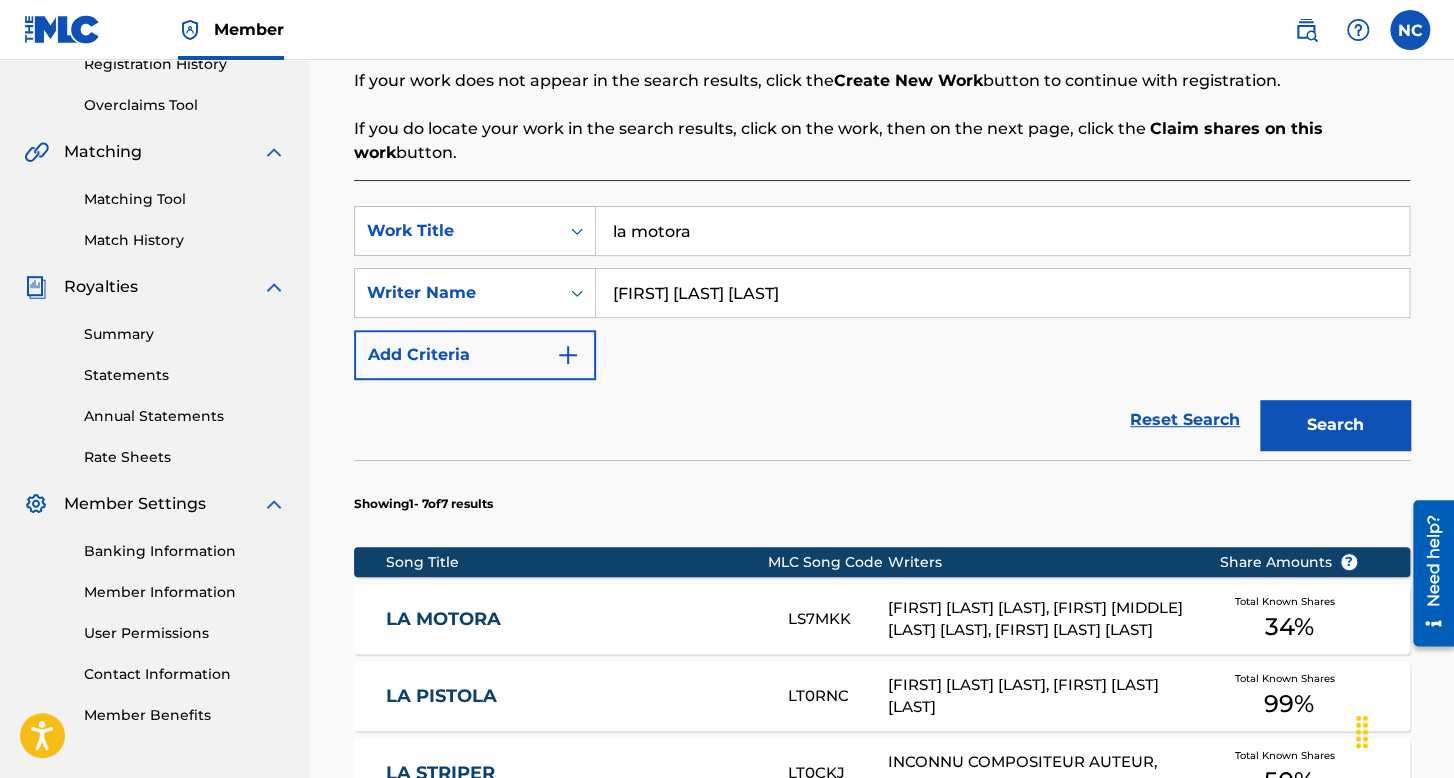 scroll, scrollTop: 362, scrollLeft: 0, axis: vertical 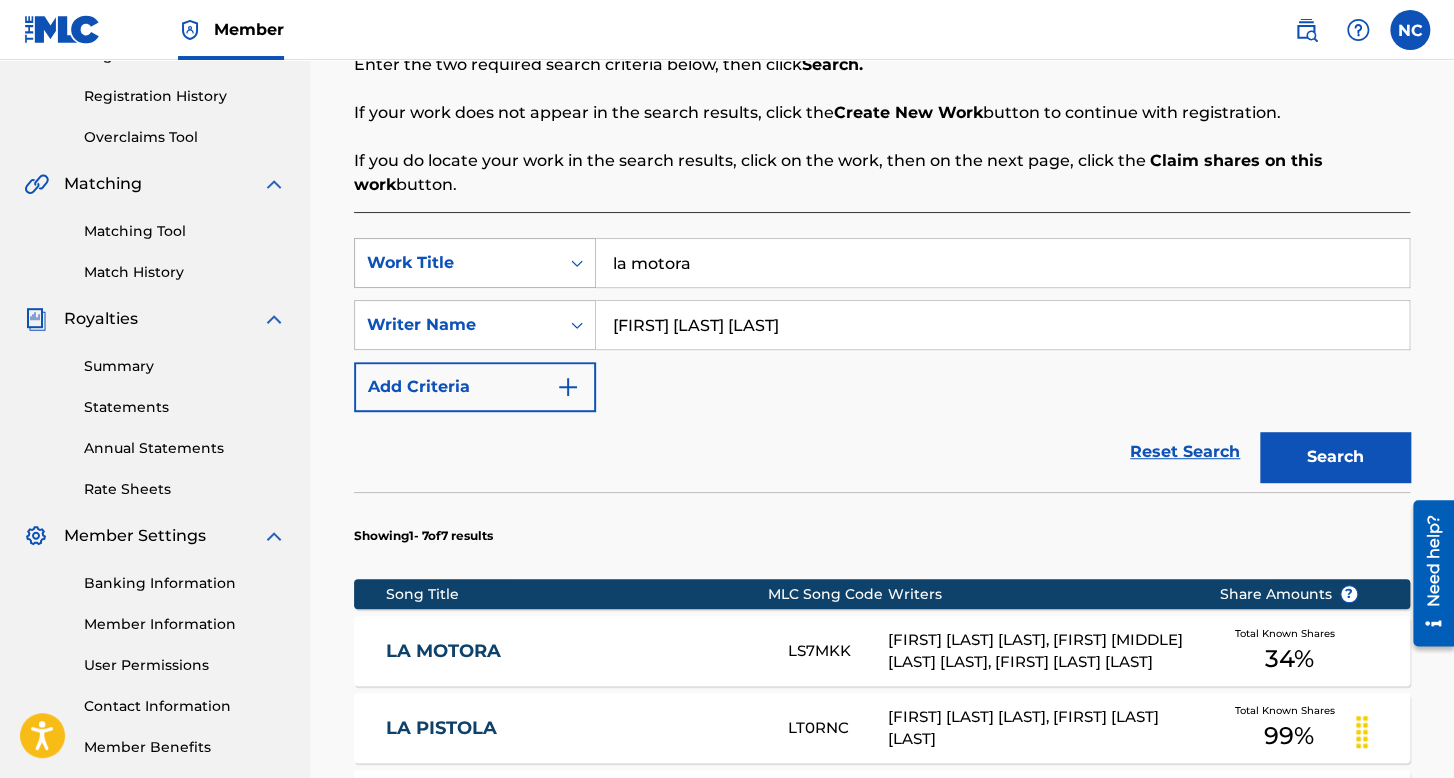 drag, startPoint x: 729, startPoint y: 281, endPoint x: 480, endPoint y: 260, distance: 249.88397 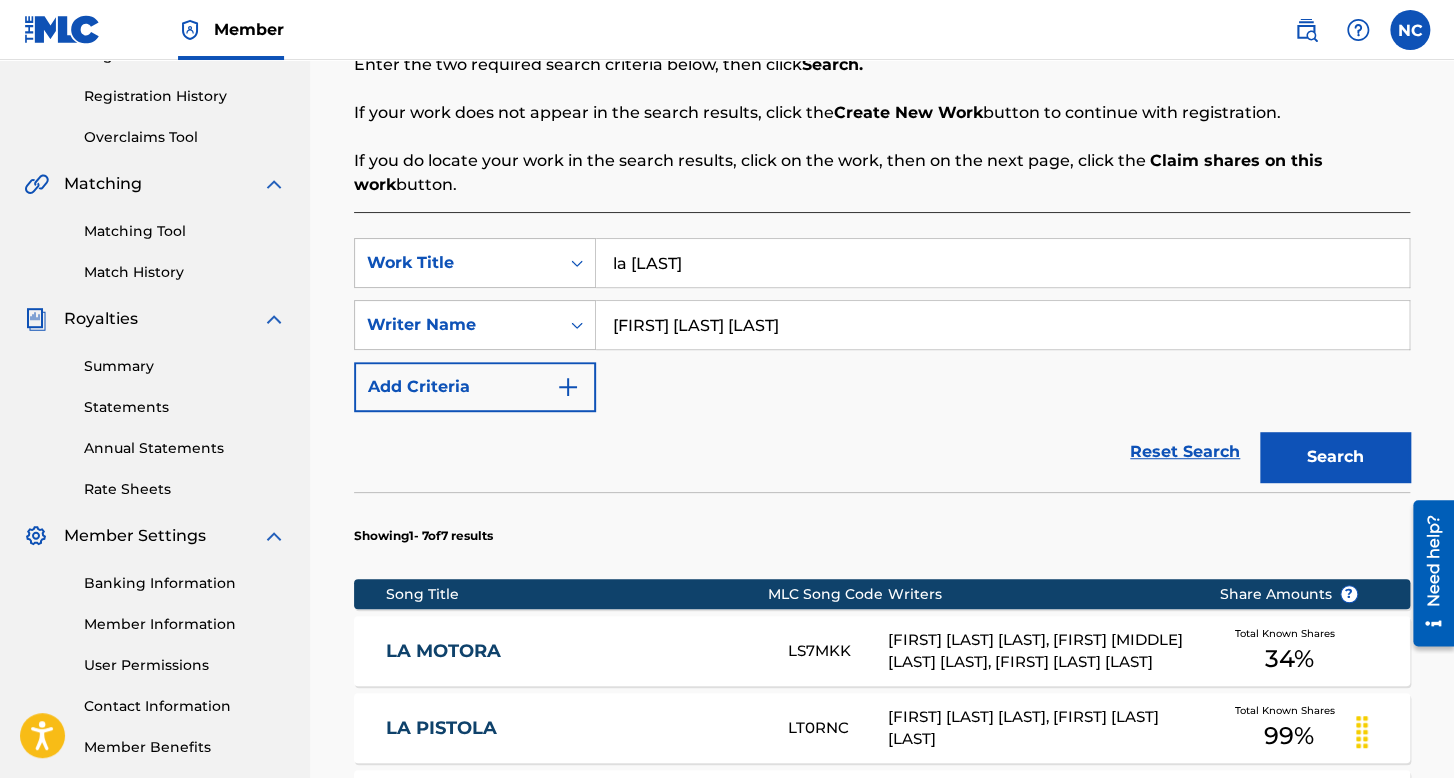 type on "la [LAST]" 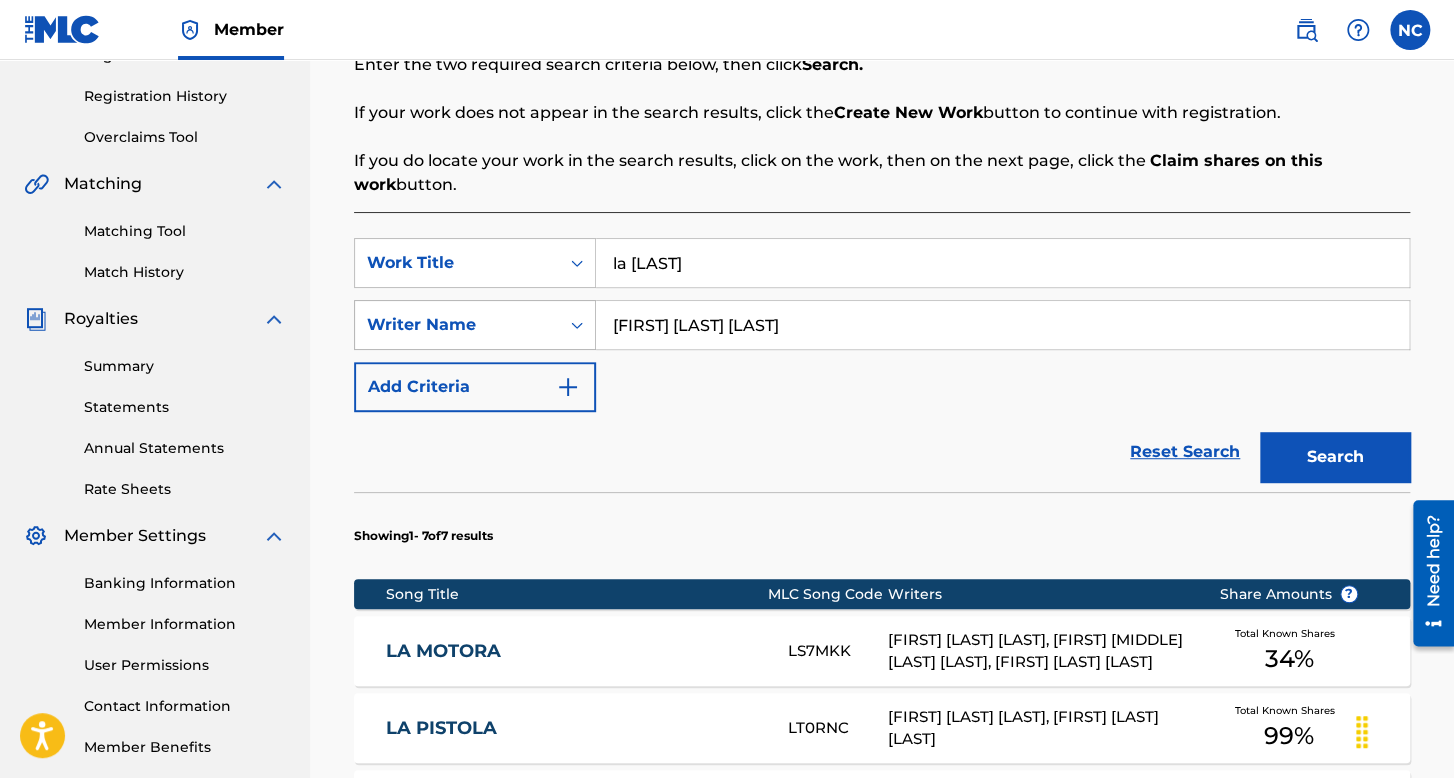 drag, startPoint x: 840, startPoint y: 333, endPoint x: 555, endPoint y: 309, distance: 286.00873 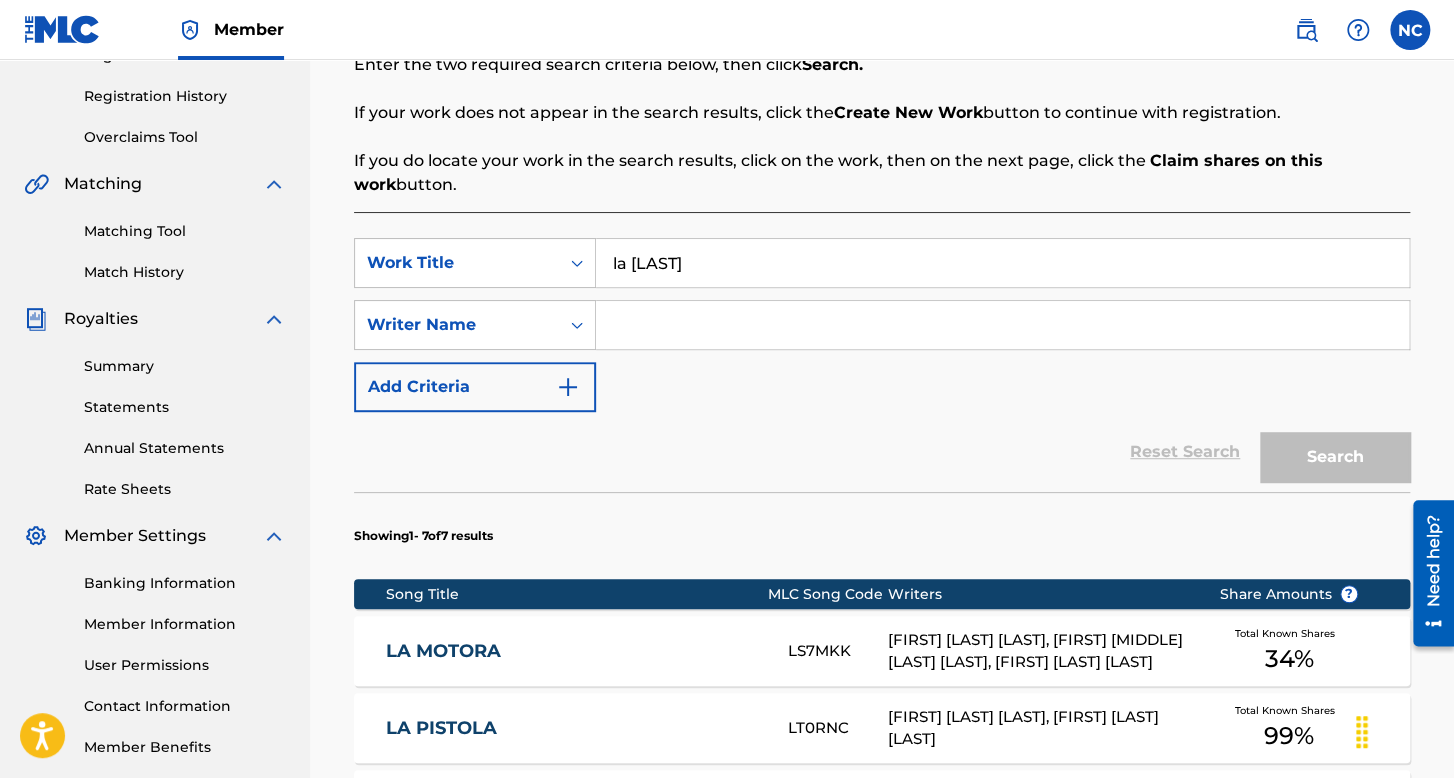 type 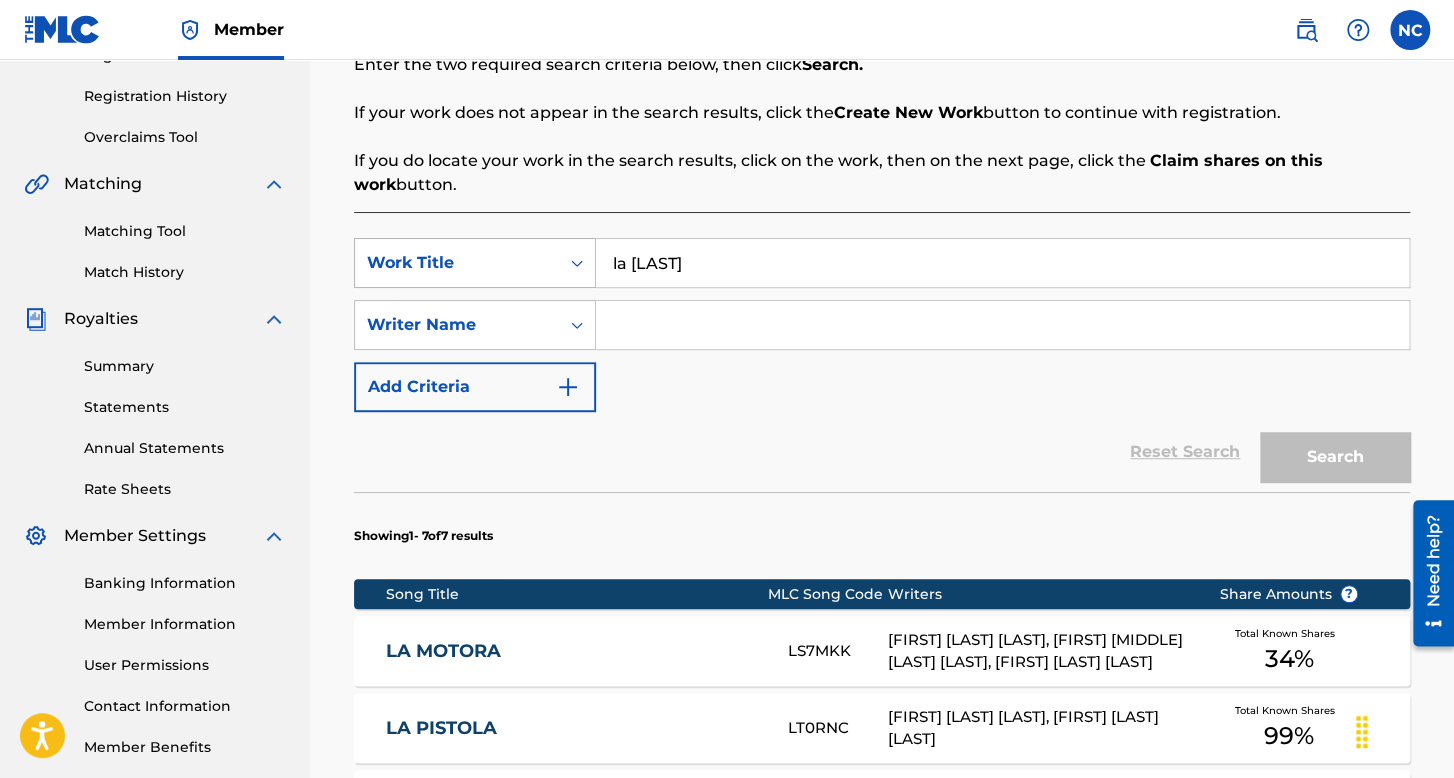 drag, startPoint x: 729, startPoint y: 281, endPoint x: 549, endPoint y: 261, distance: 181.1077 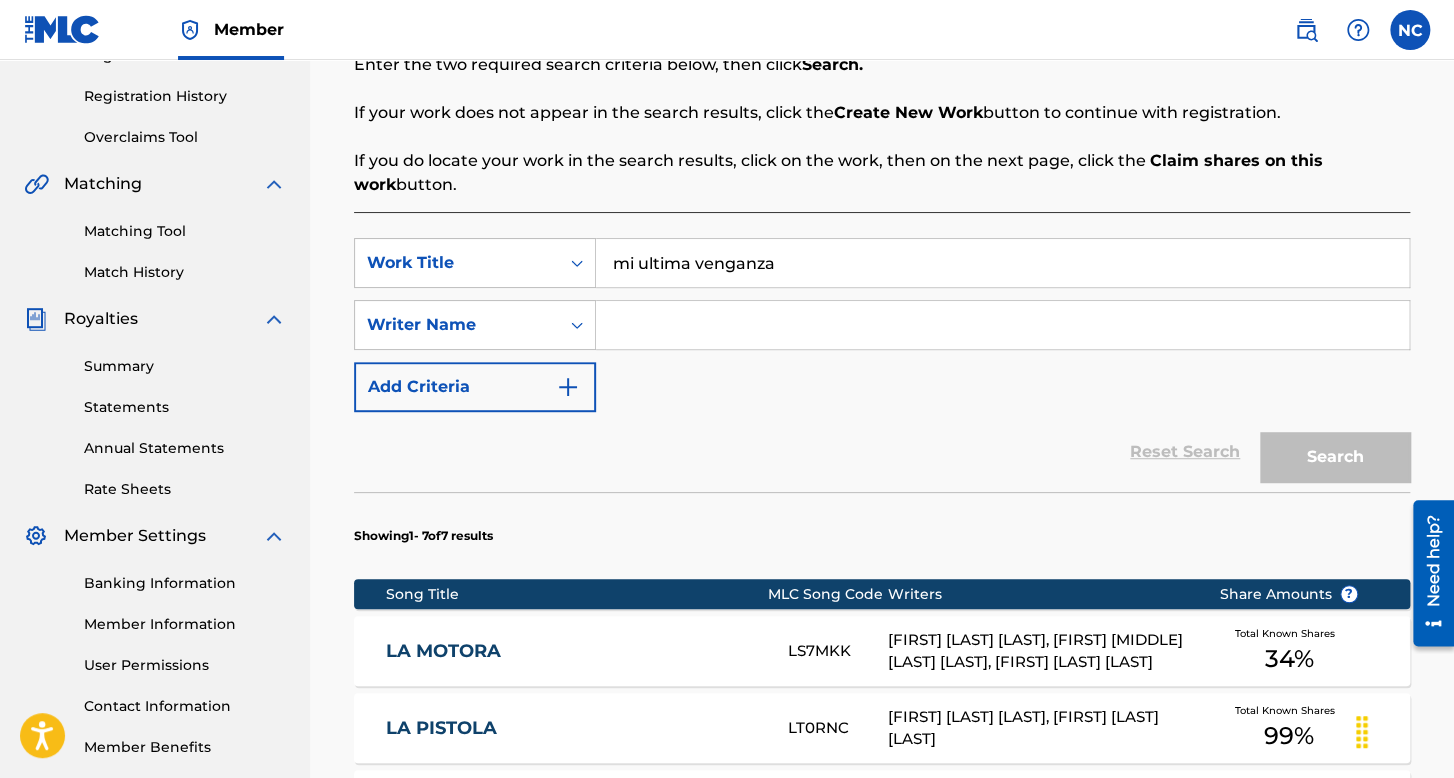 type on "mi ultima venganza" 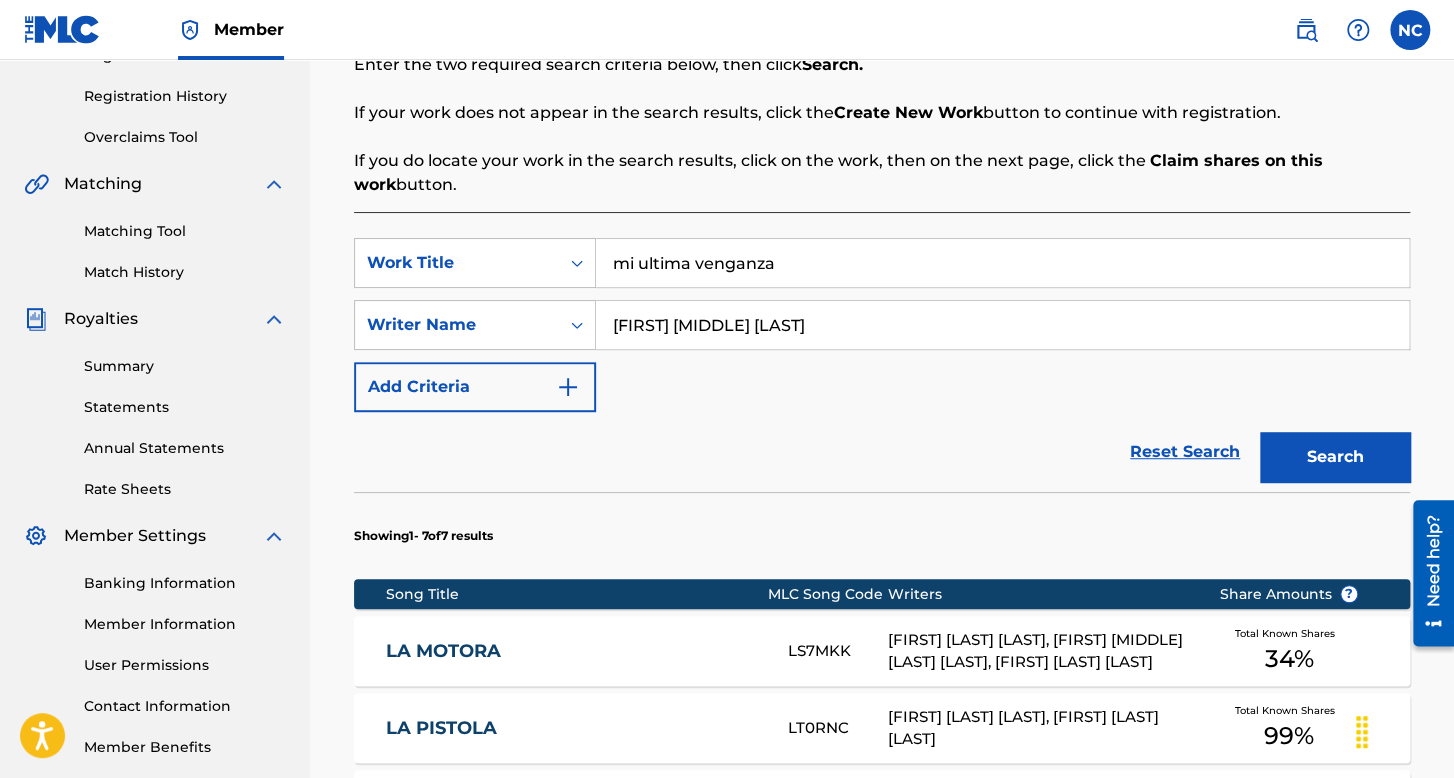 type on "[FIRST] [MIDDLE] [LAST]" 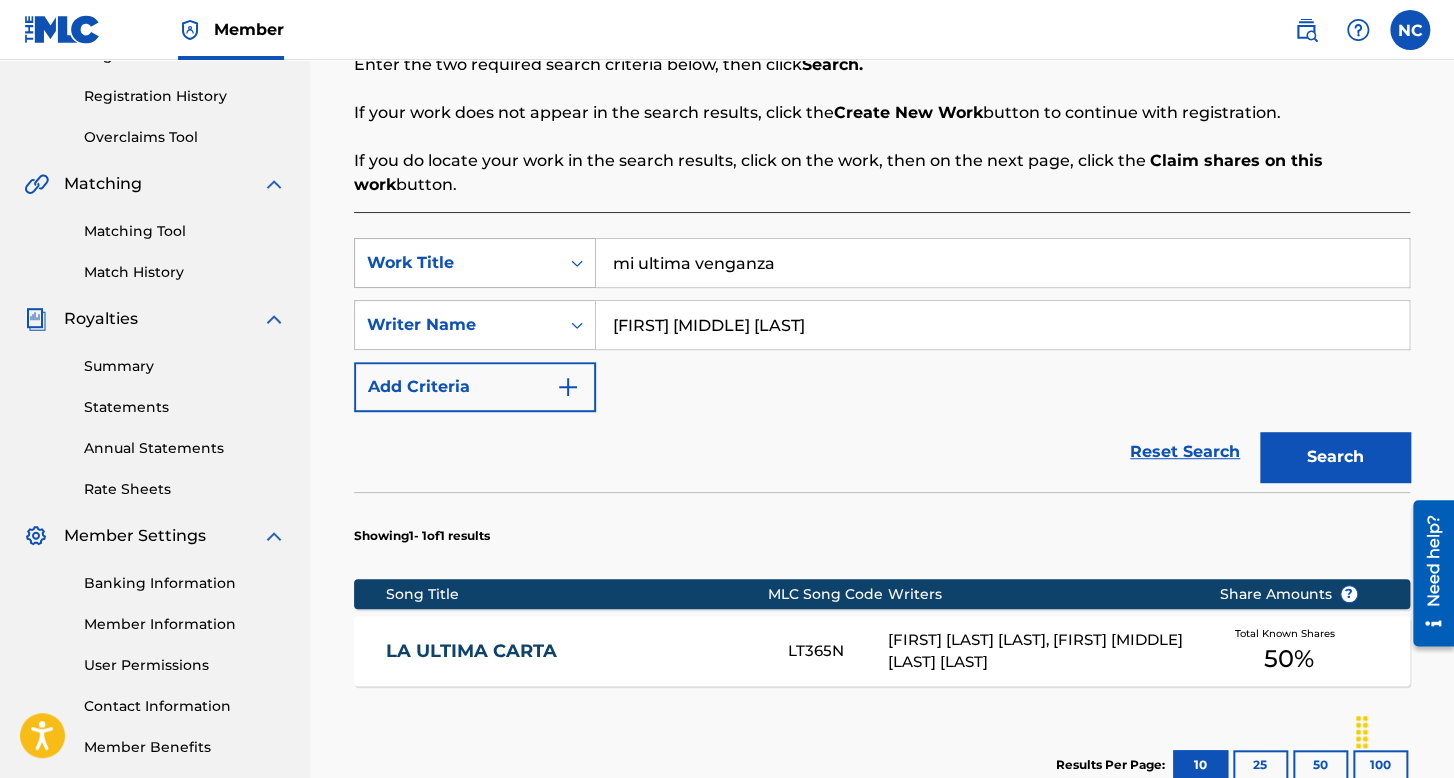 drag, startPoint x: 647, startPoint y: 246, endPoint x: 443, endPoint y: 274, distance: 205.9126 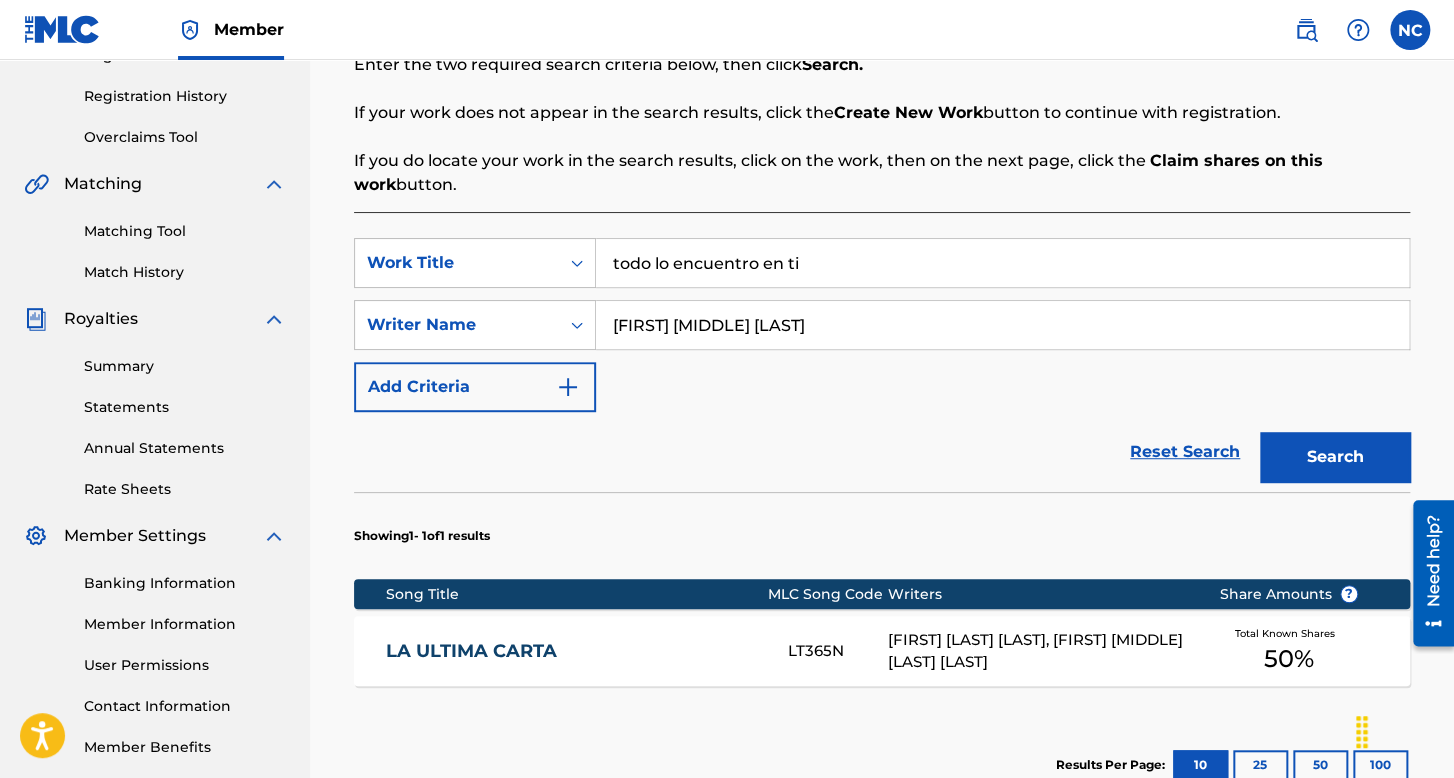 type on "todo lo encuentro en ti" 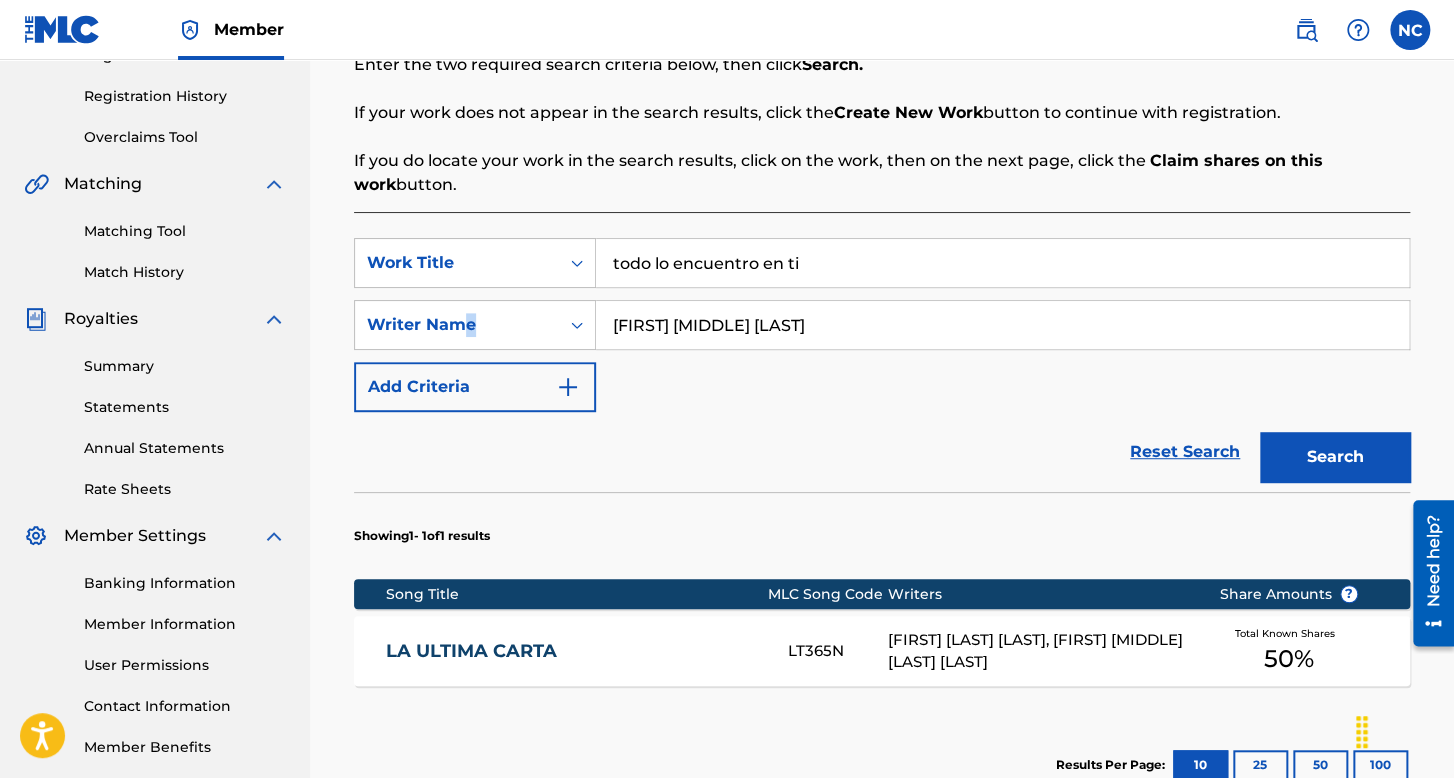 drag, startPoint x: 871, startPoint y: 309, endPoint x: 770, endPoint y: 337, distance: 104.80935 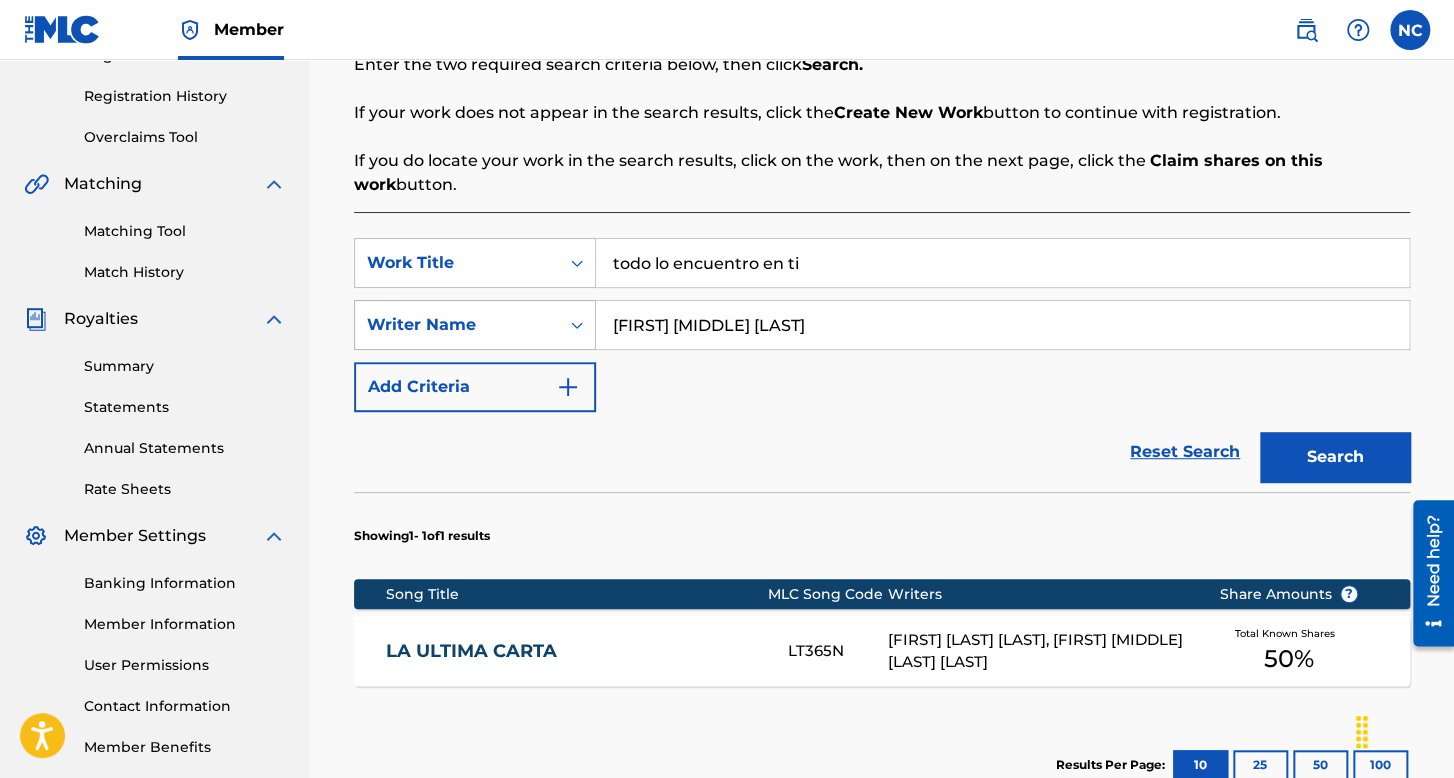 drag, startPoint x: 734, startPoint y: 325, endPoint x: 478, endPoint y: 329, distance: 256.03125 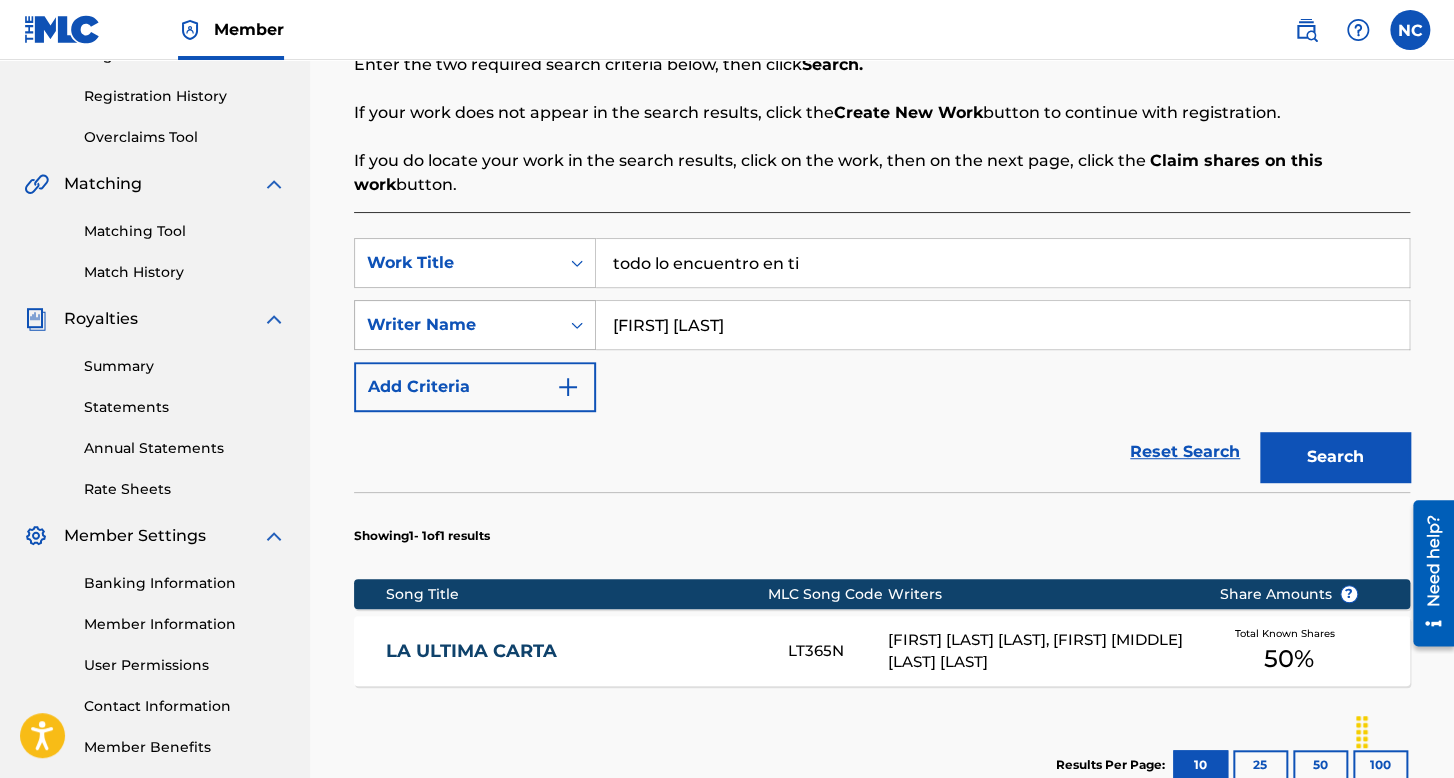 type on "[FIRST] [LAST]" 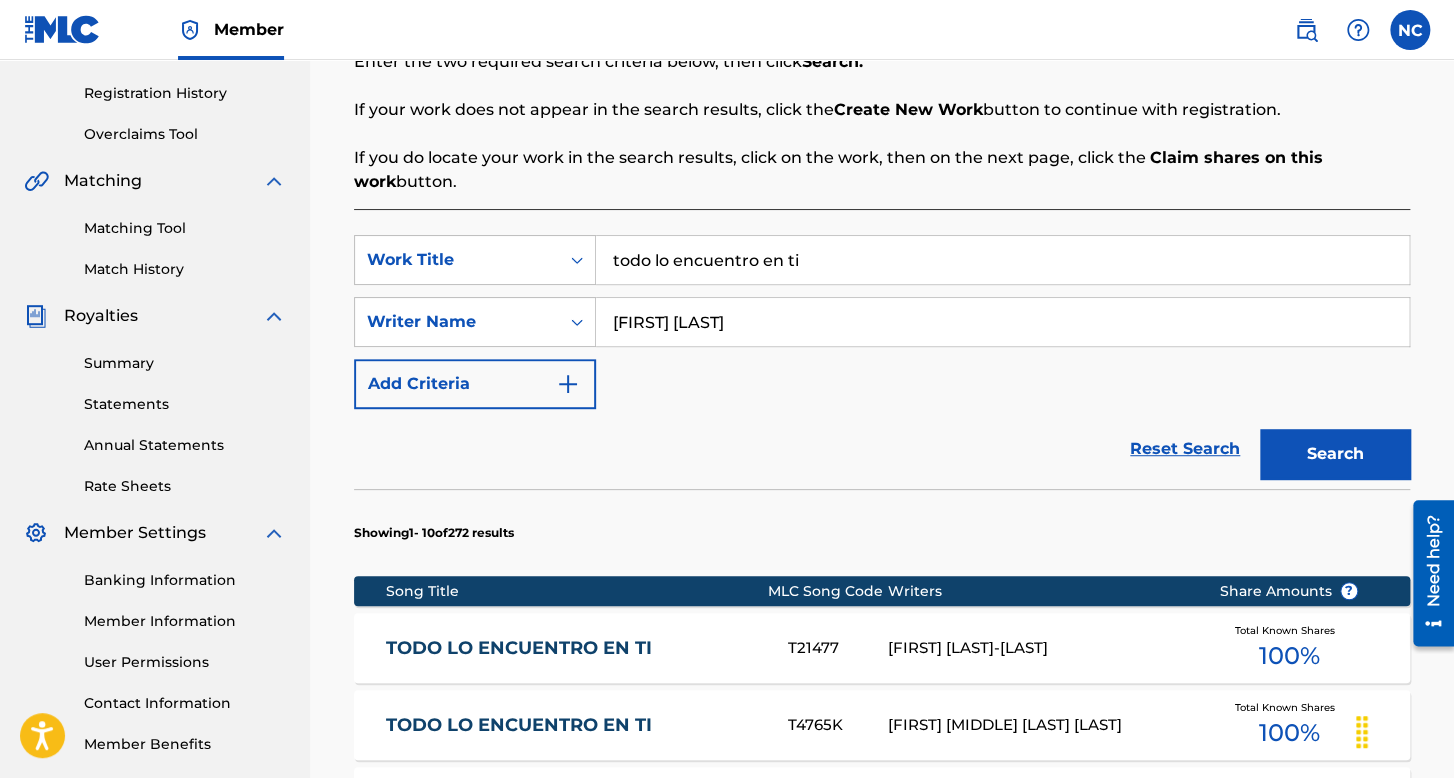 scroll, scrollTop: 362, scrollLeft: 0, axis: vertical 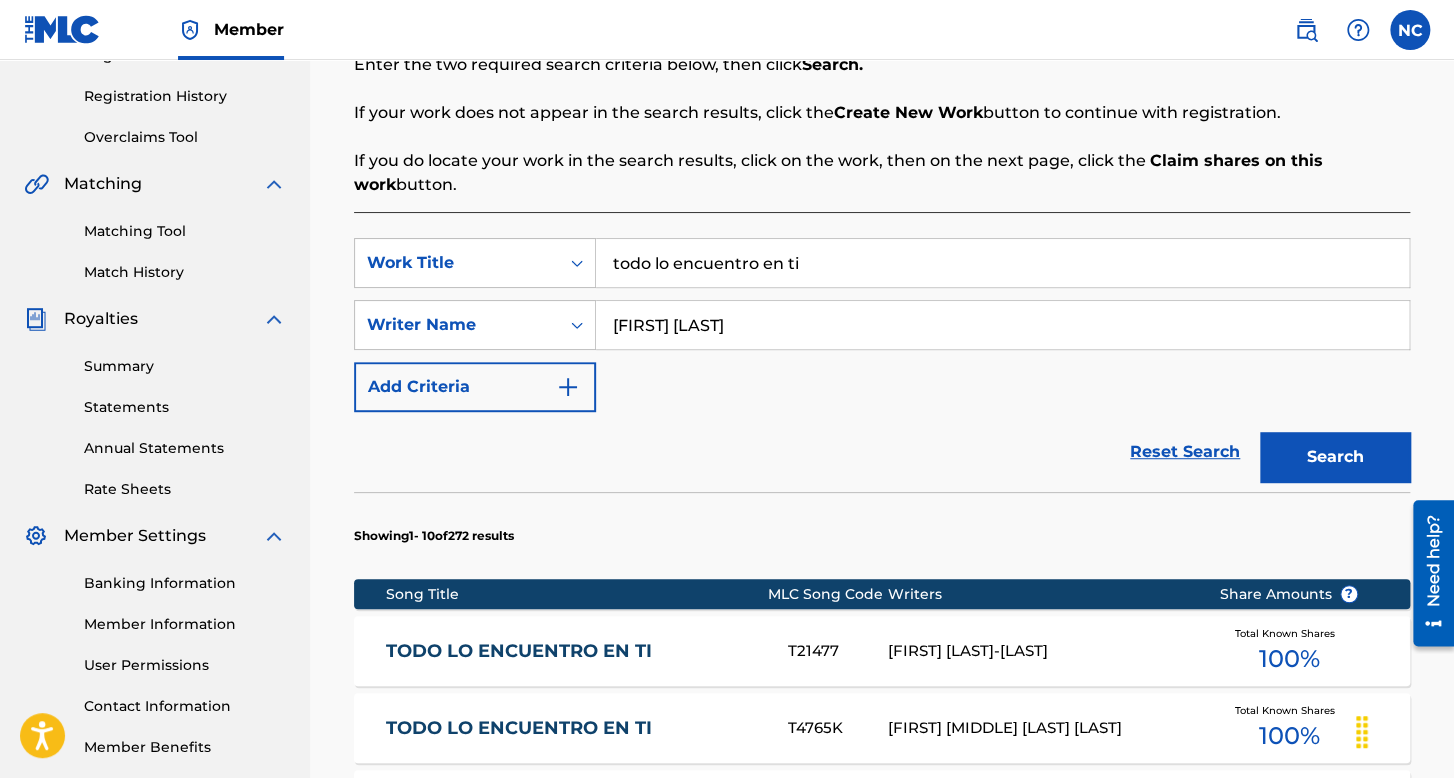 drag, startPoint x: 498, startPoint y: 289, endPoint x: 484, endPoint y: 290, distance: 14.035668 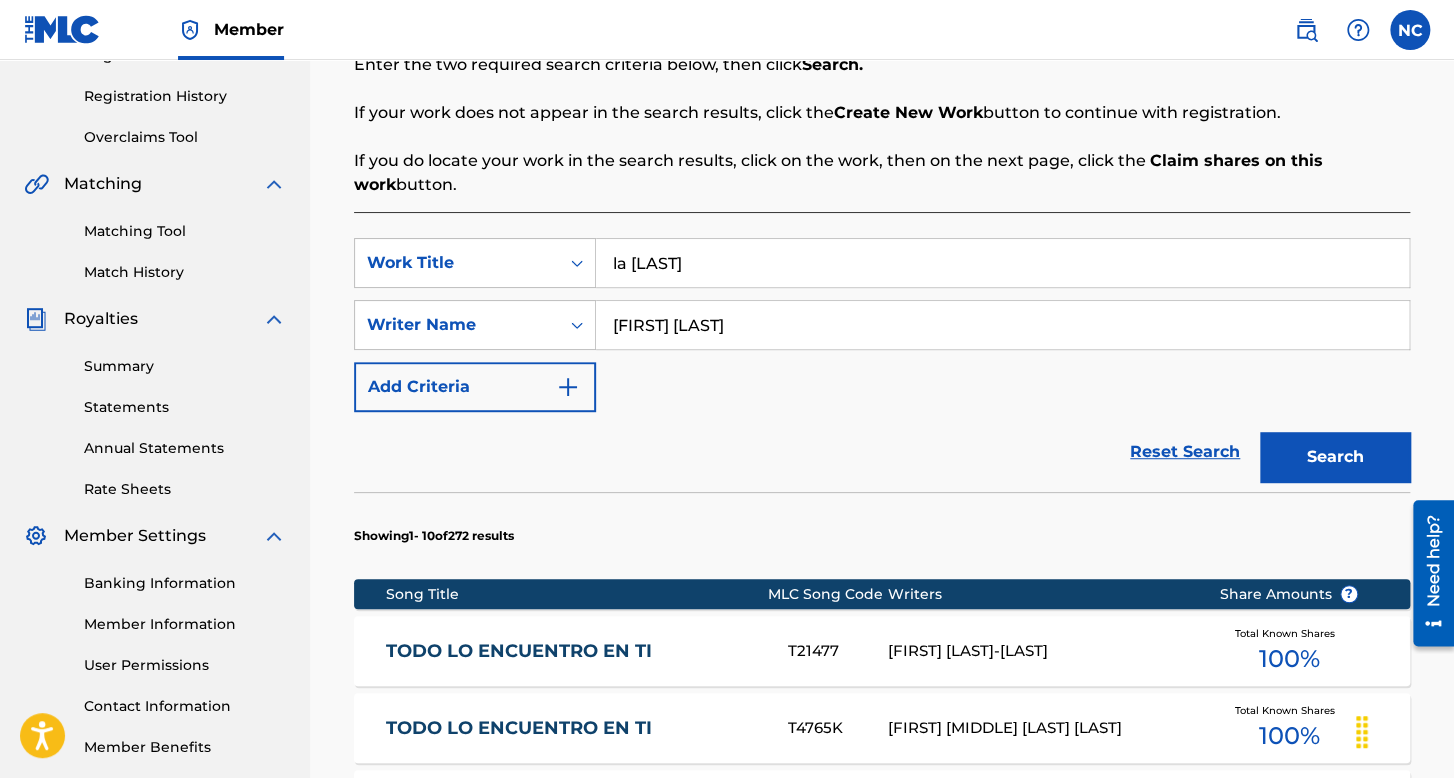 type on "la [LAST]" 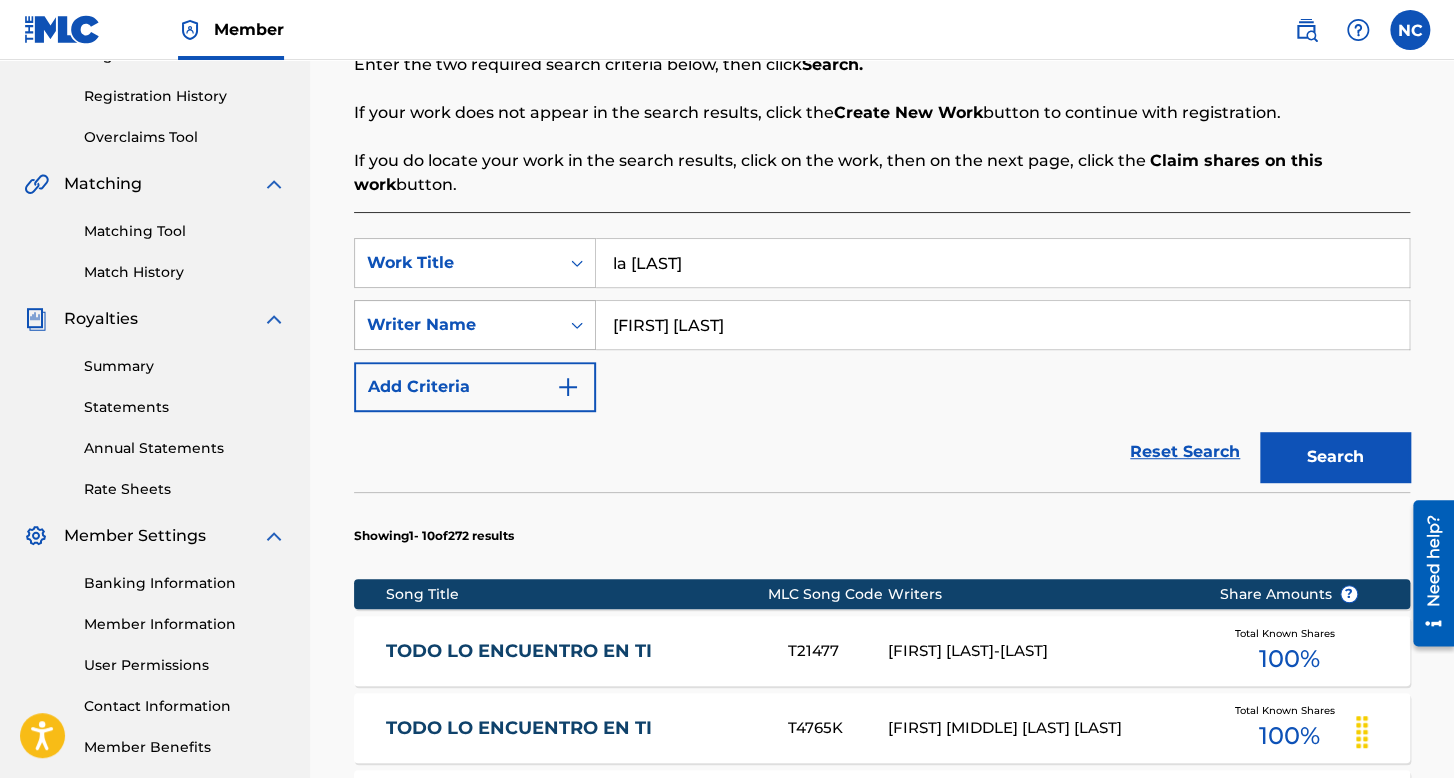 drag, startPoint x: 720, startPoint y: 333, endPoint x: 505, endPoint y: 338, distance: 215.05814 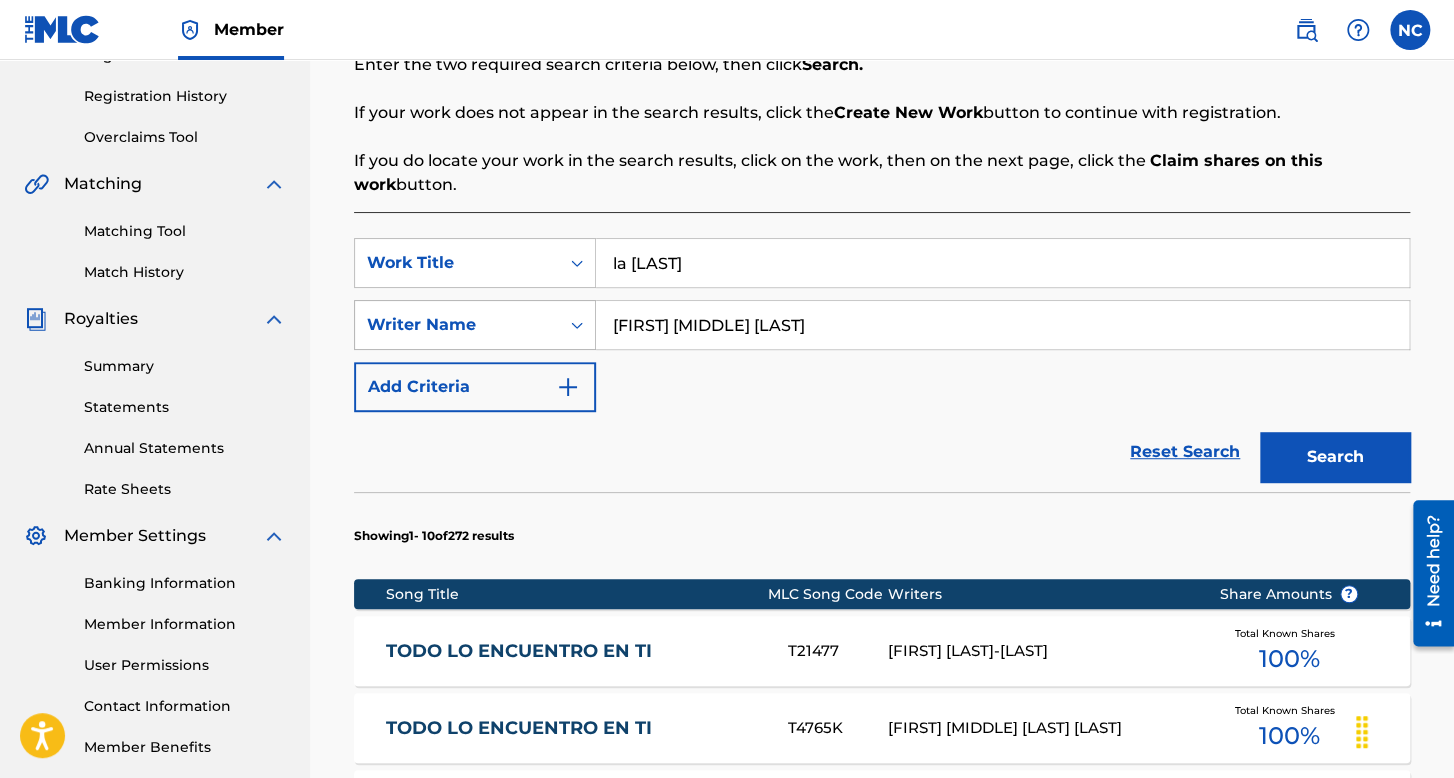 type on "[FIRST] [MIDDLE] [LAST]" 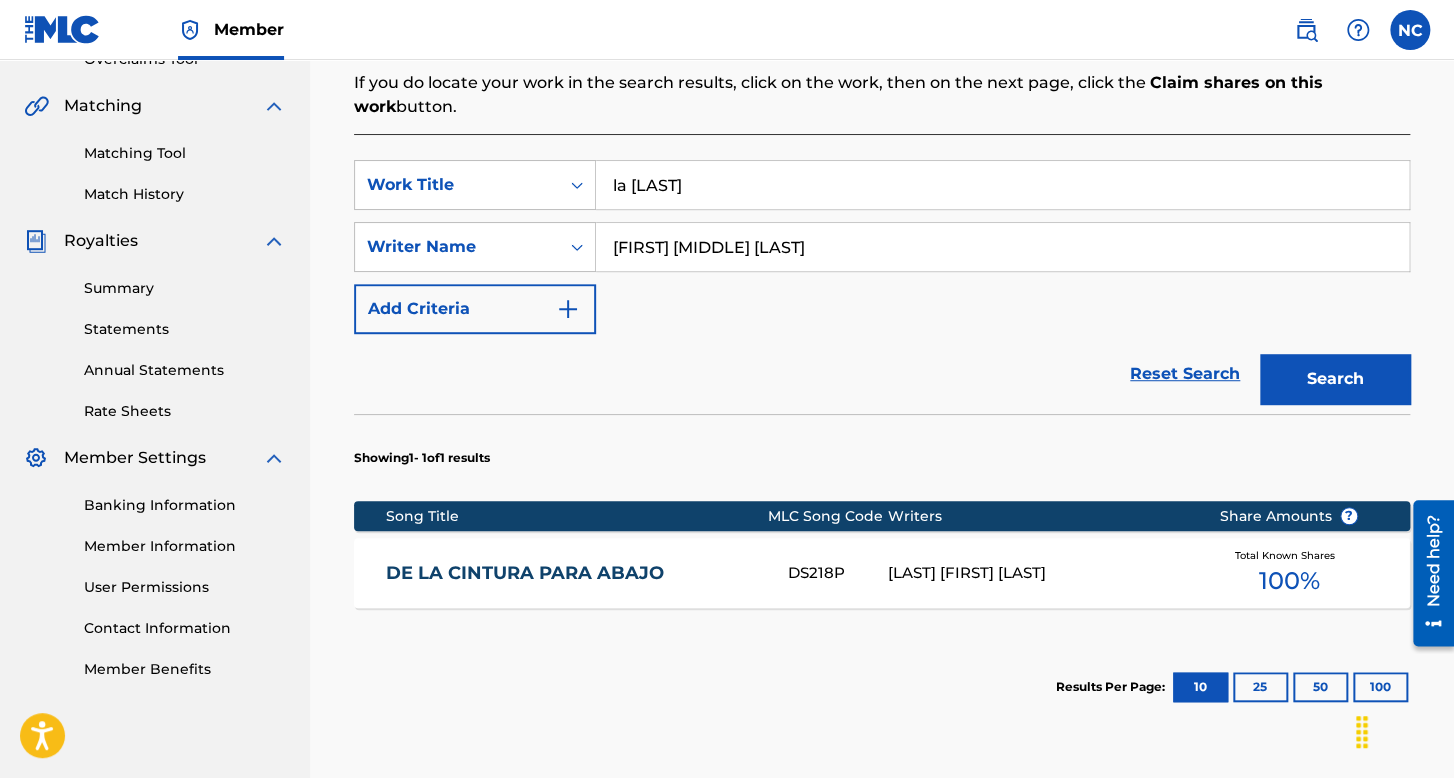 scroll, scrollTop: 462, scrollLeft: 0, axis: vertical 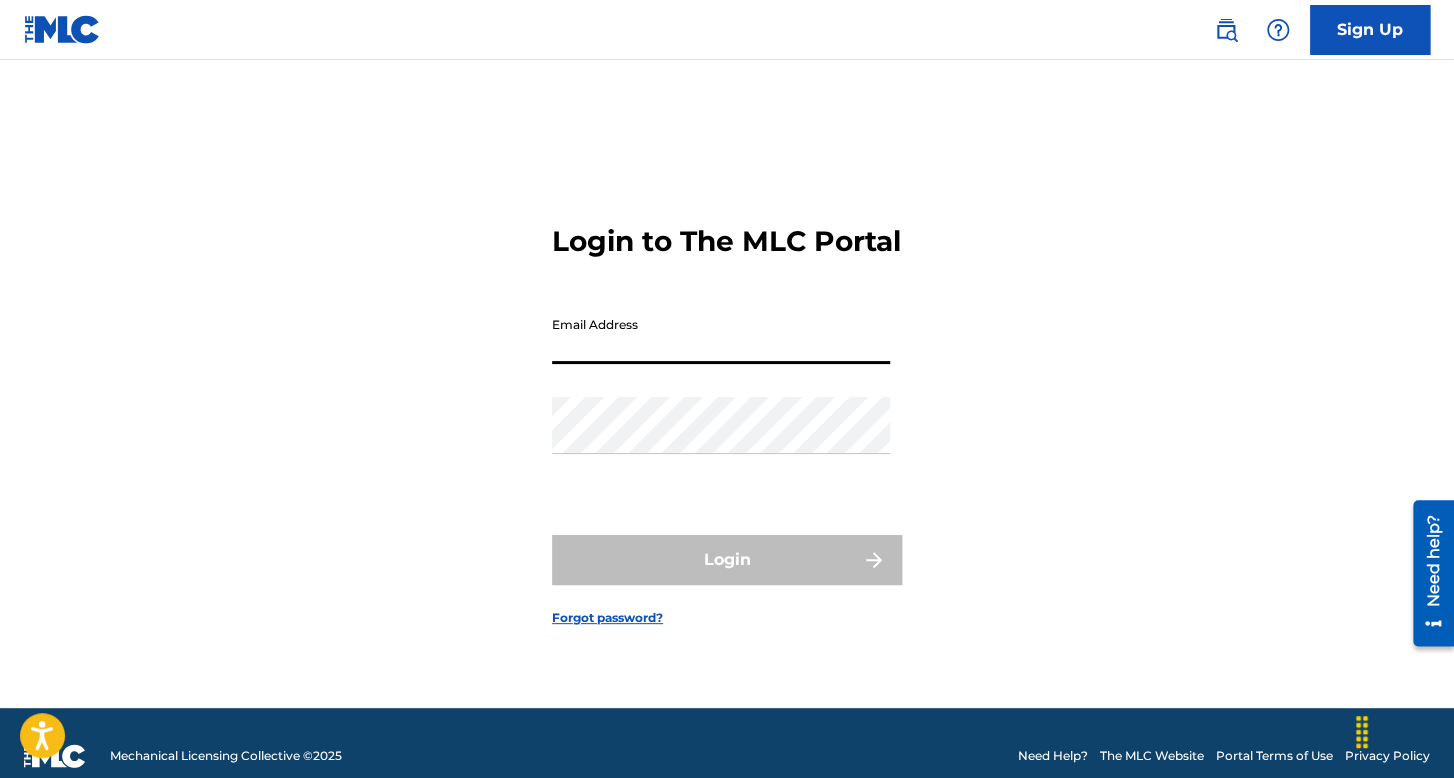 click on "Email Address" at bounding box center [721, 335] 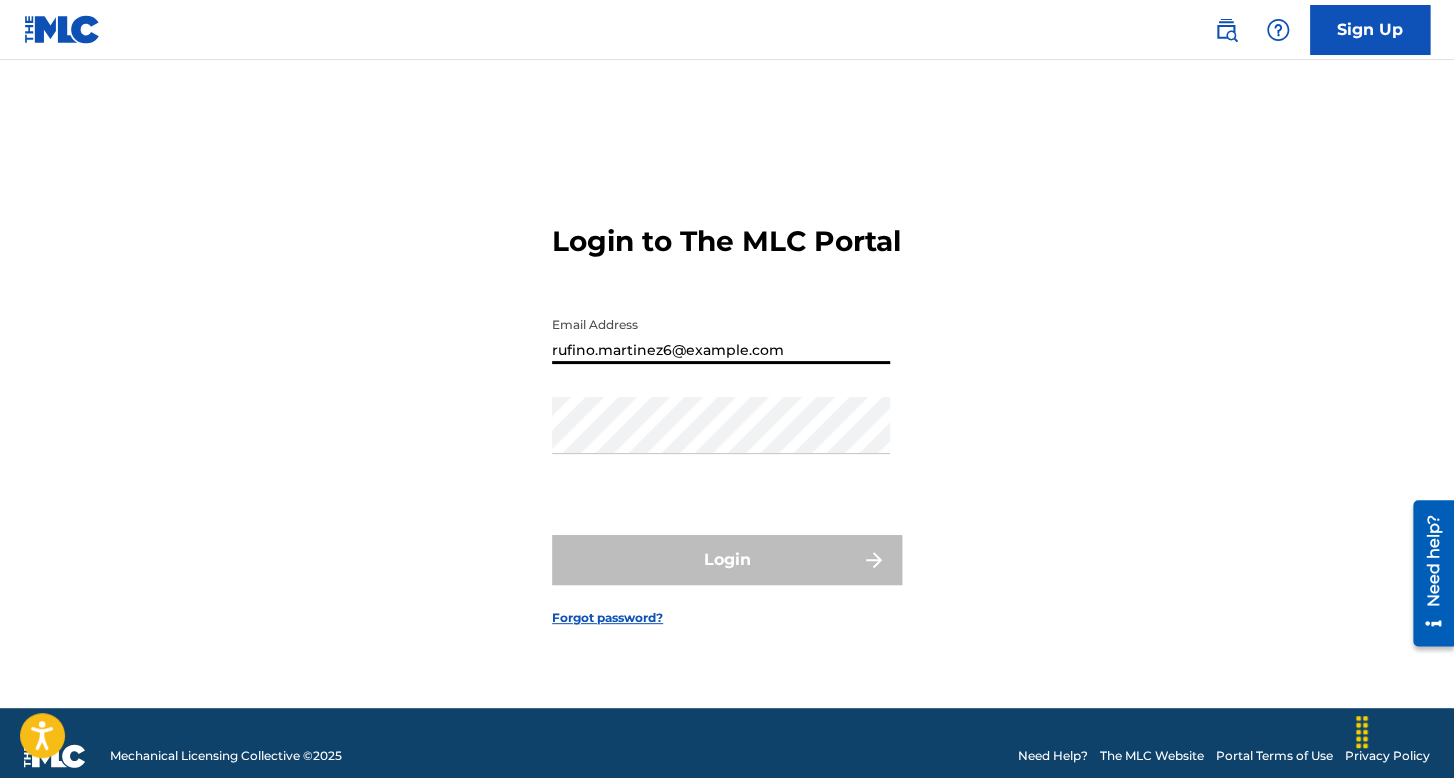 type on "rufino.martinez6@example.com" 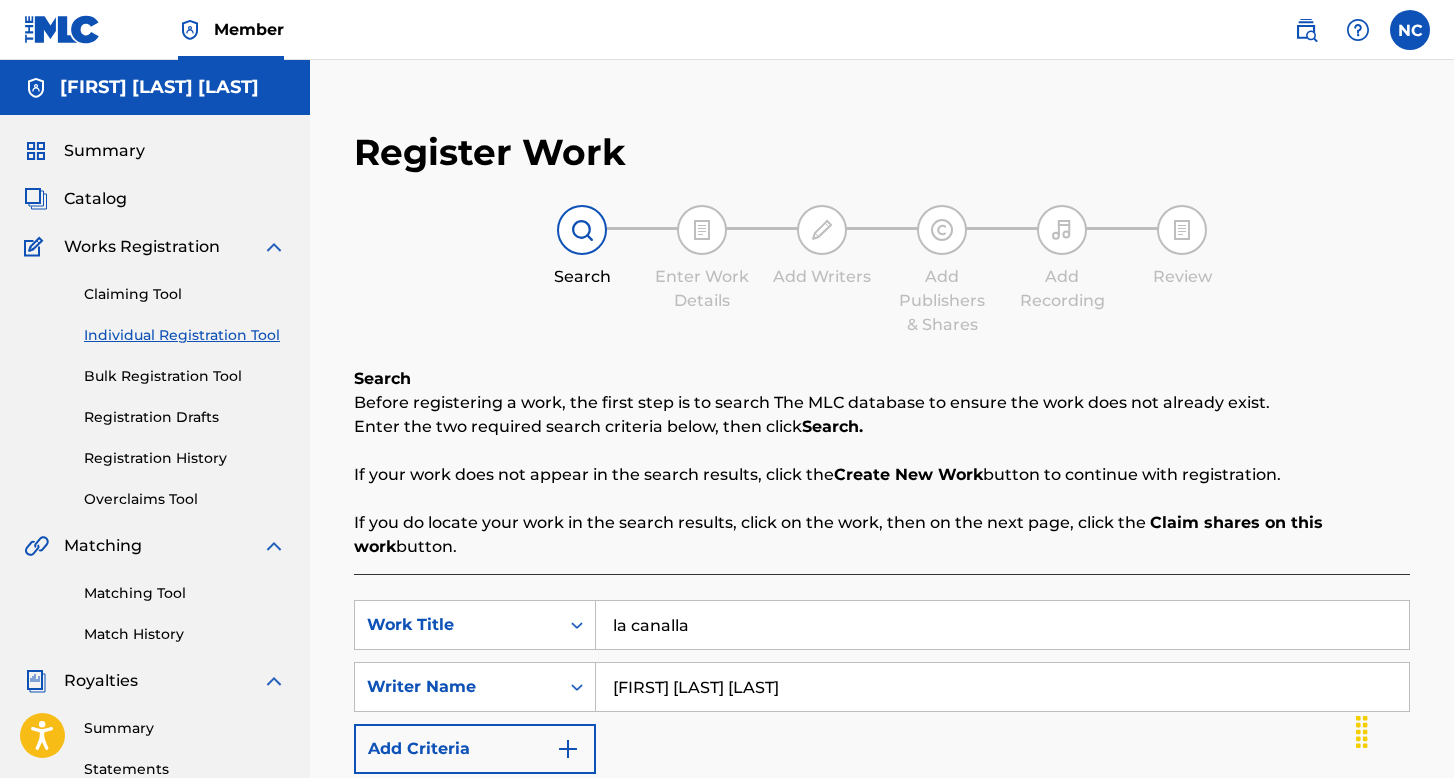 scroll, scrollTop: 0, scrollLeft: 0, axis: both 